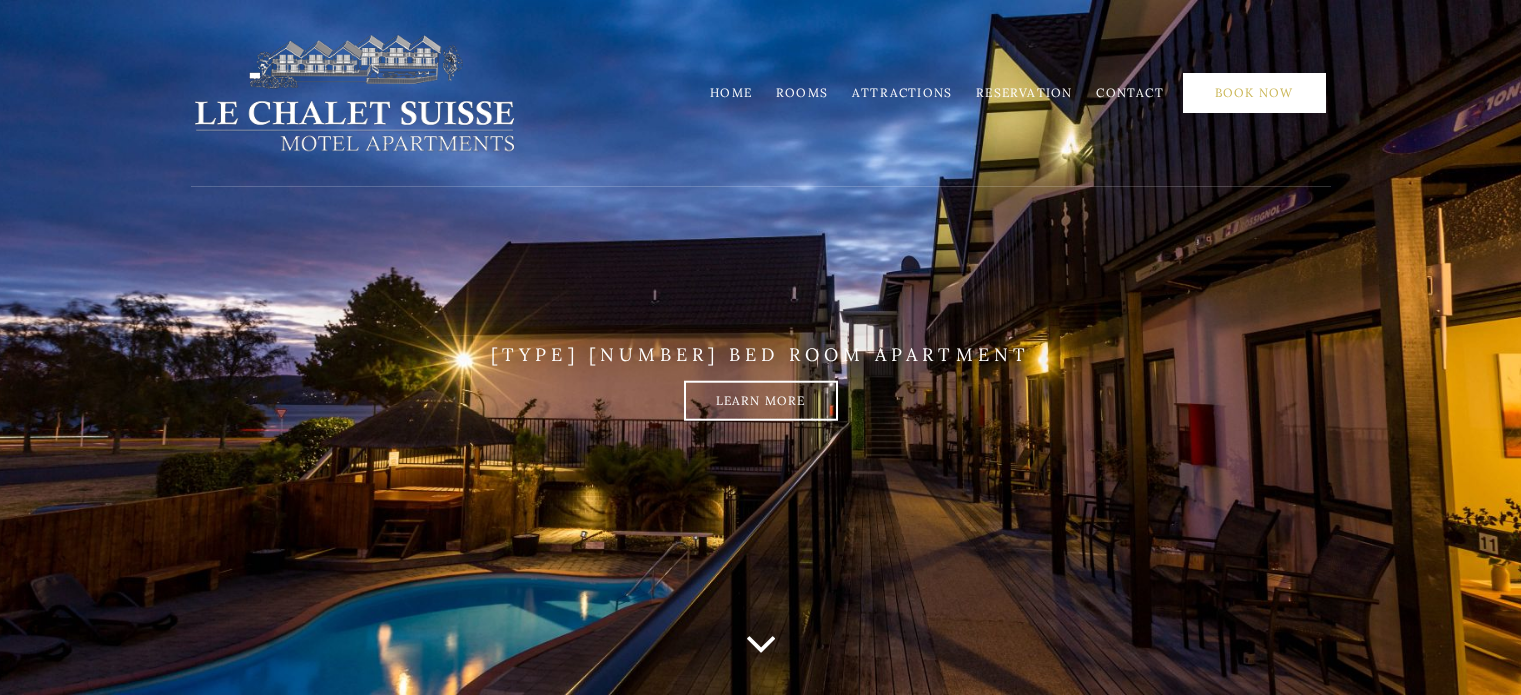 scroll, scrollTop: 0, scrollLeft: 0, axis: both 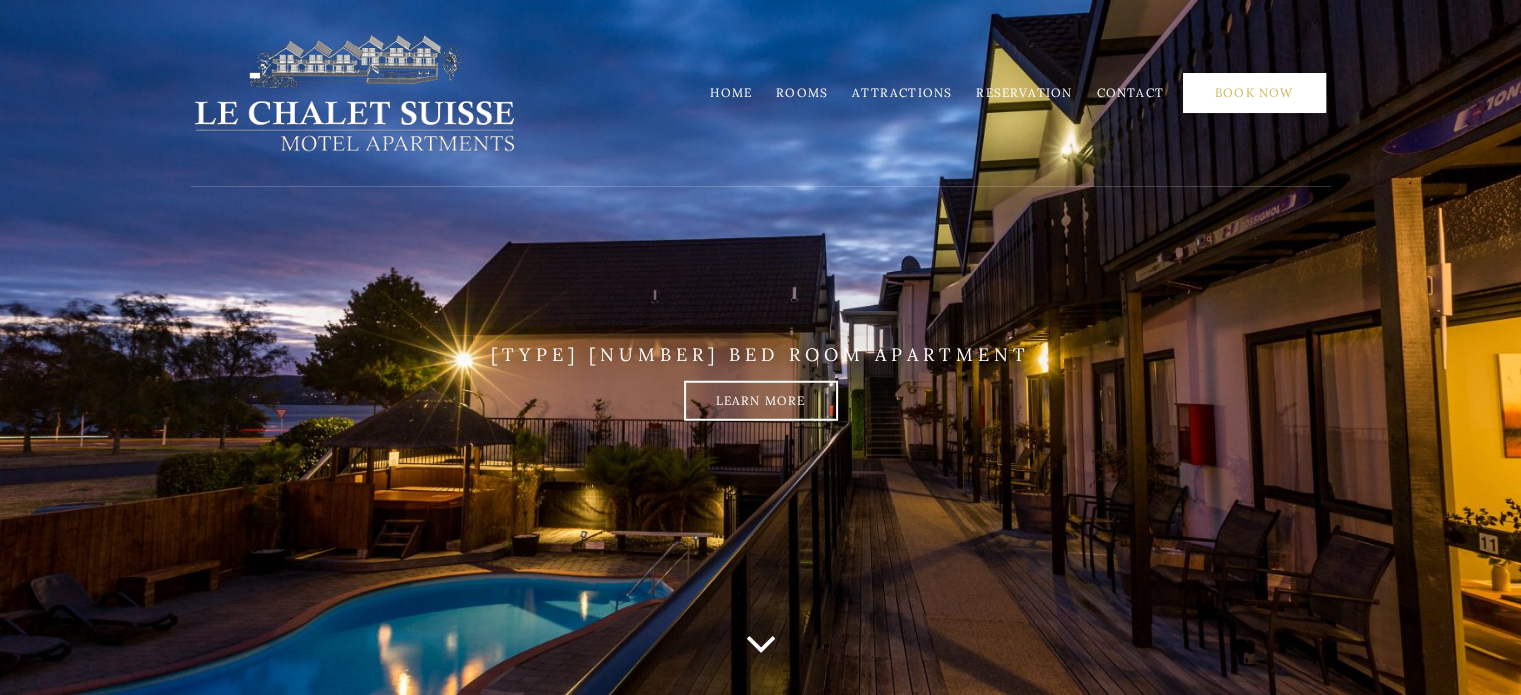 click on "Book Now" at bounding box center (1254, 93) 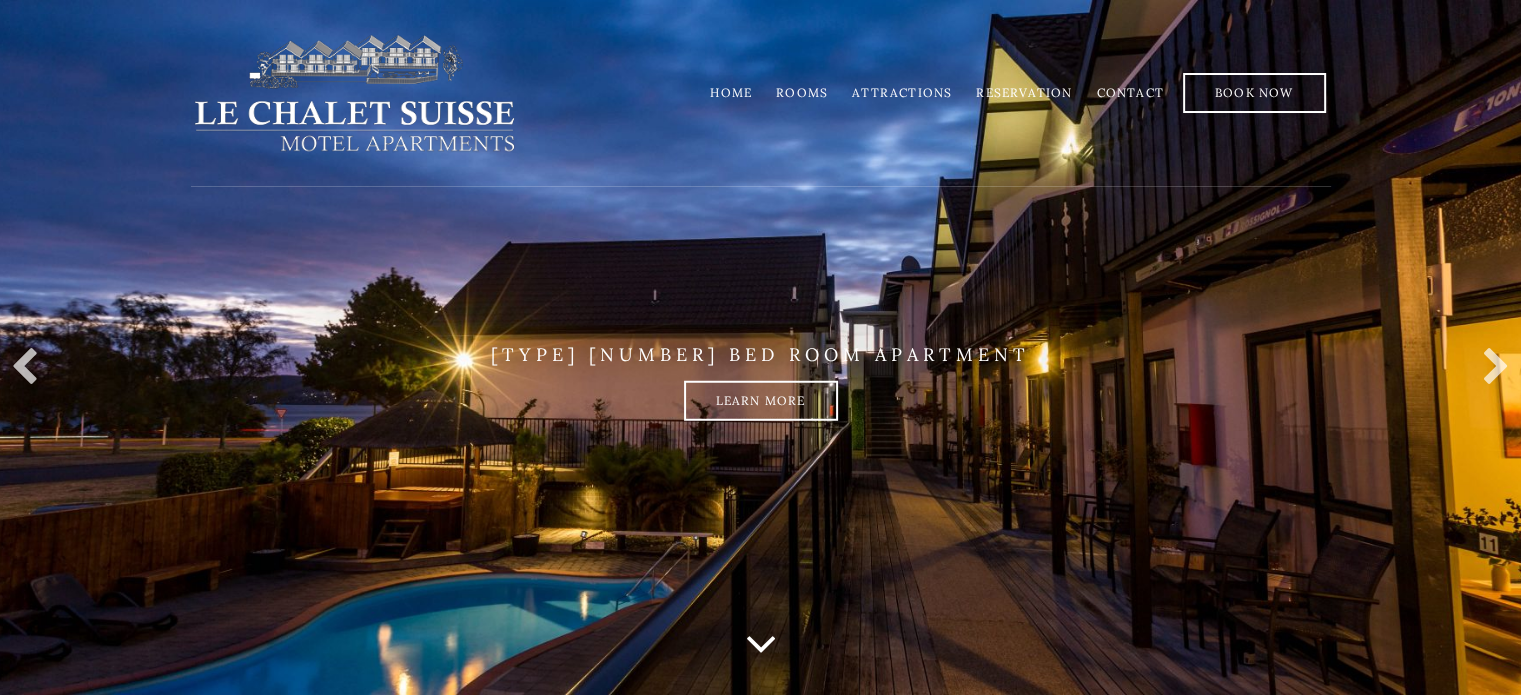 click on "Rooms" at bounding box center [802, 92] 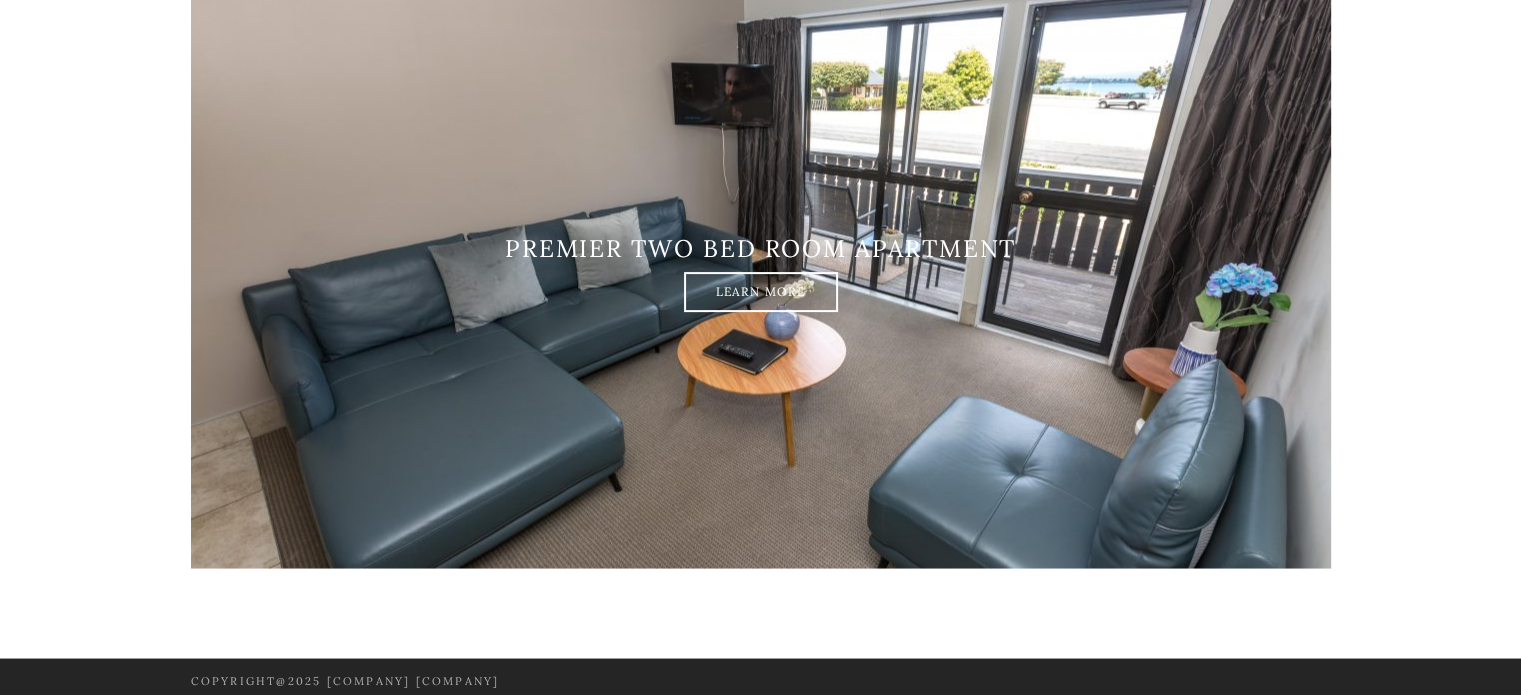 scroll, scrollTop: 3559, scrollLeft: 0, axis: vertical 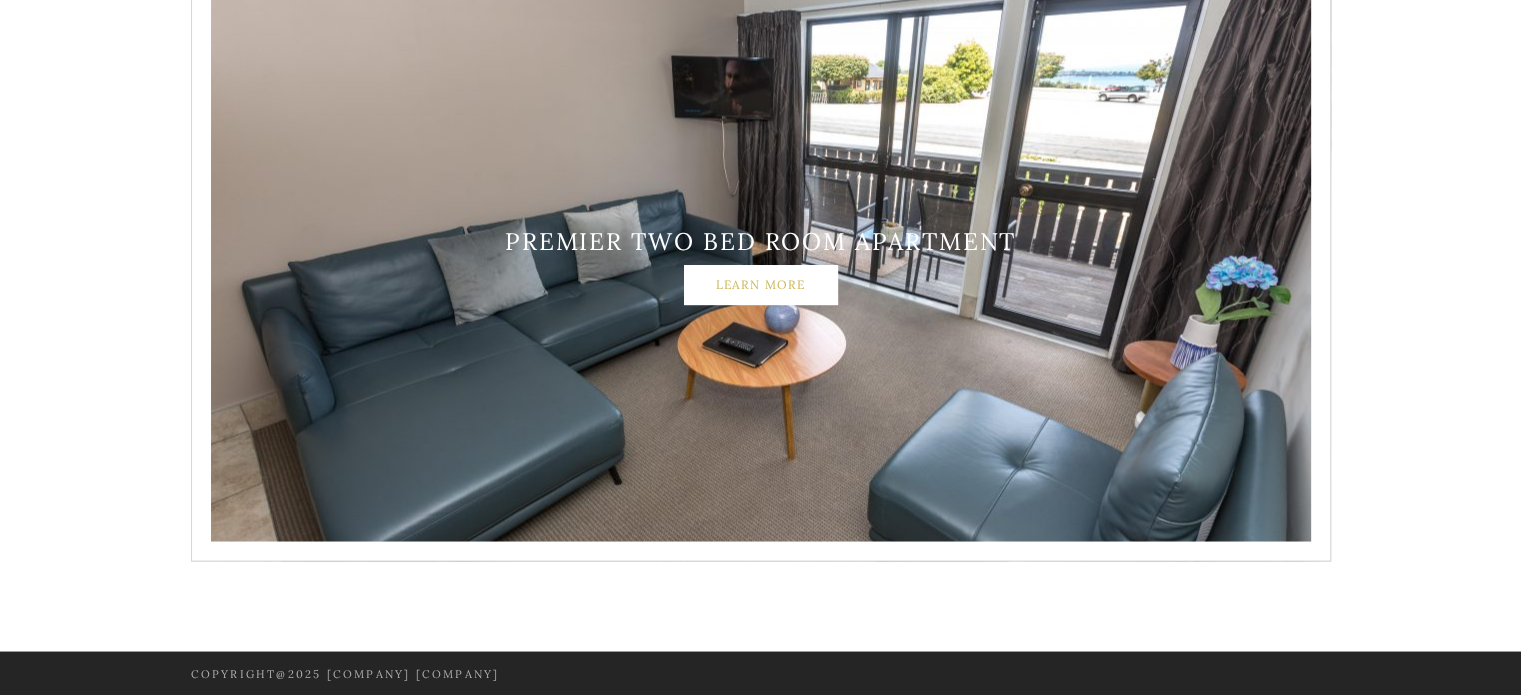 click on "Learn More" at bounding box center (761, 284) 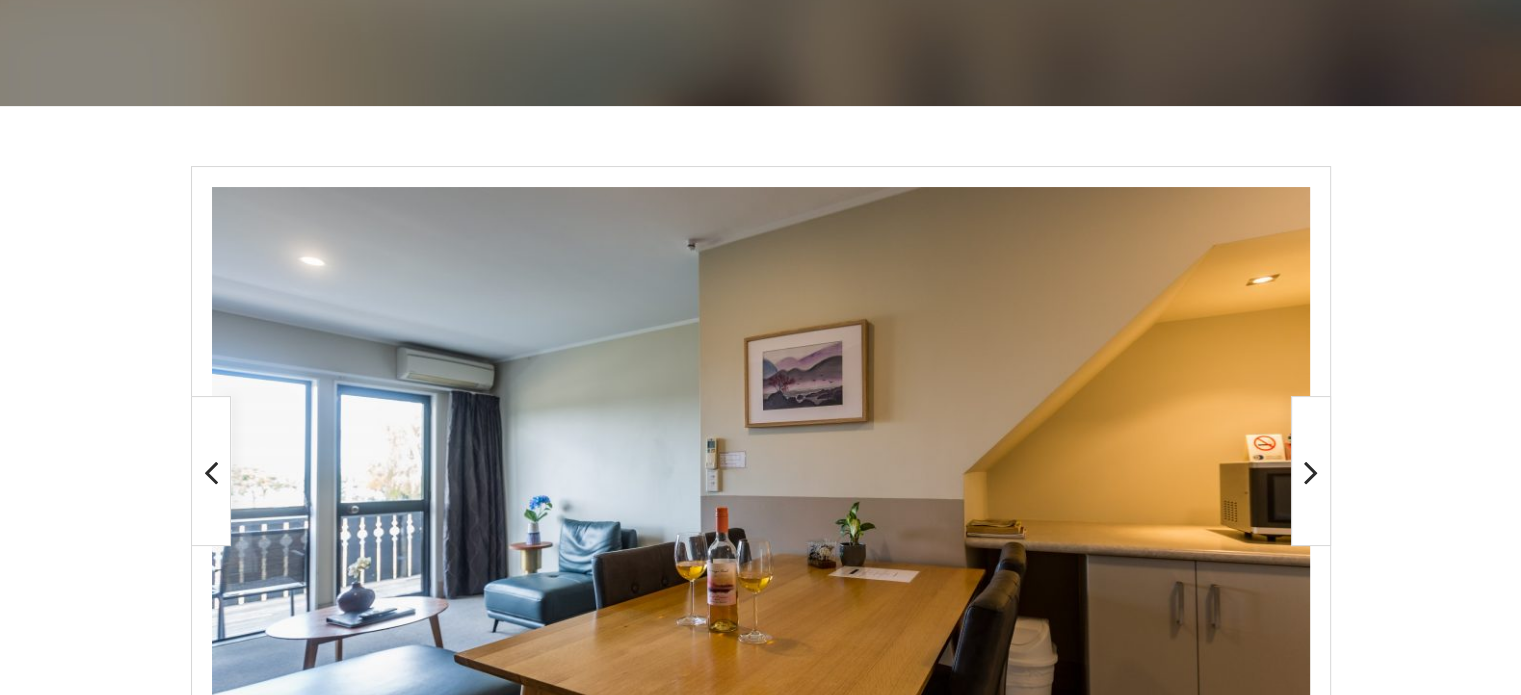 scroll, scrollTop: 500, scrollLeft: 0, axis: vertical 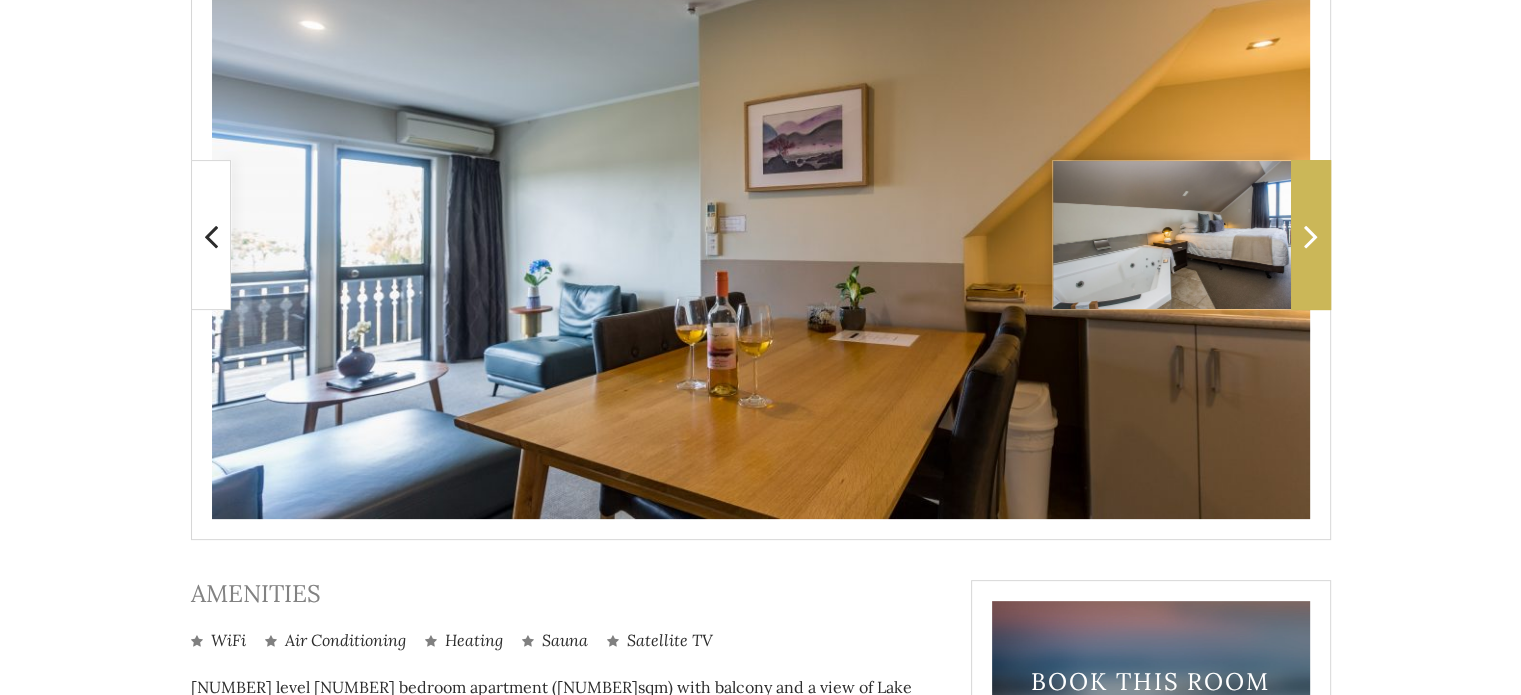 click at bounding box center (1311, 236) 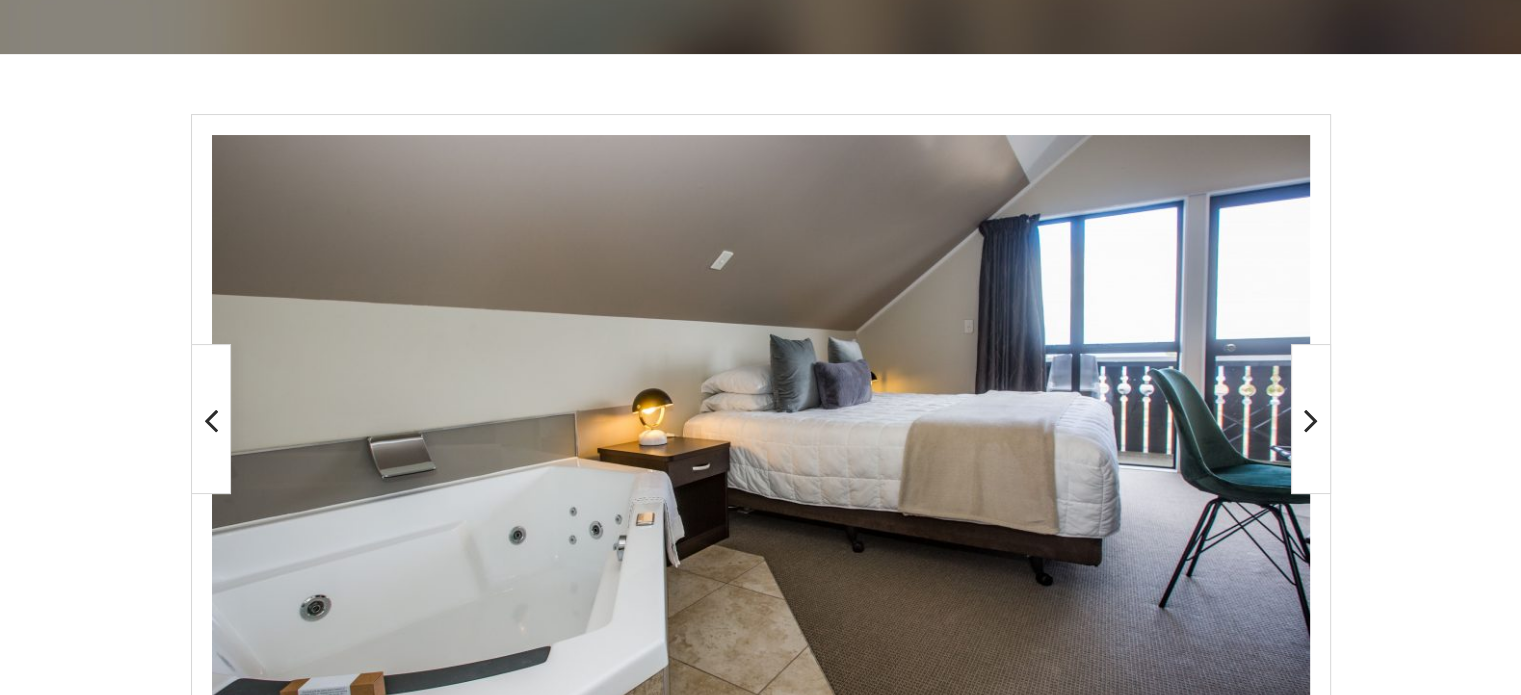 scroll, scrollTop: 300, scrollLeft: 0, axis: vertical 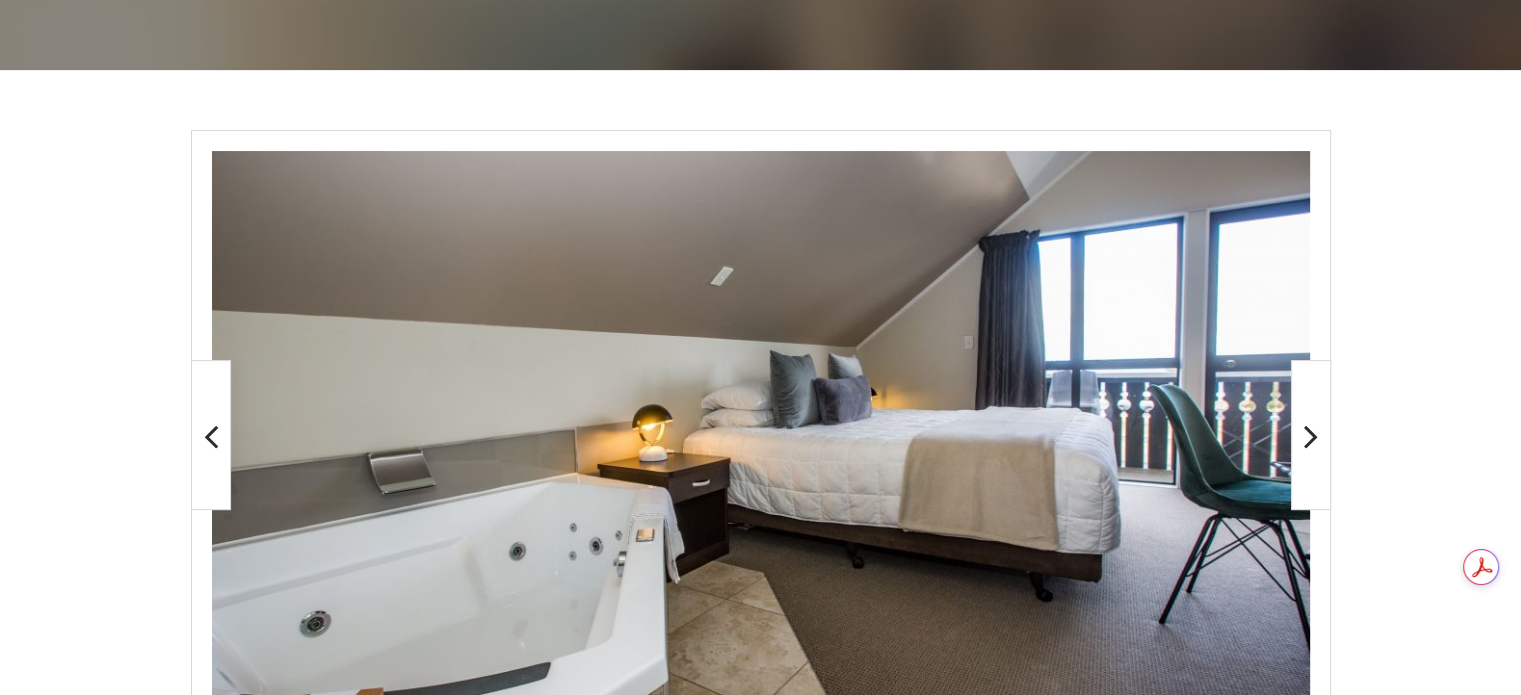 click at bounding box center [760, 676] 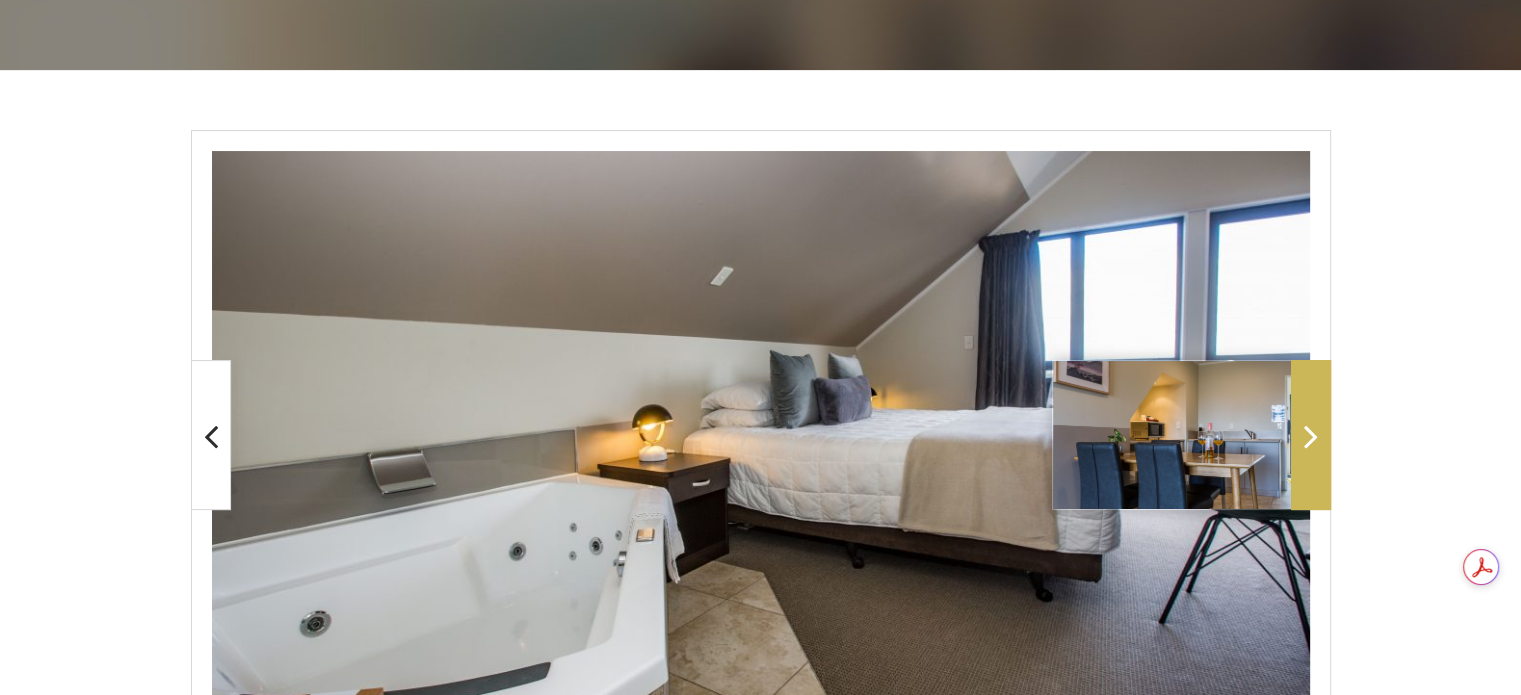 click at bounding box center (1311, 435) 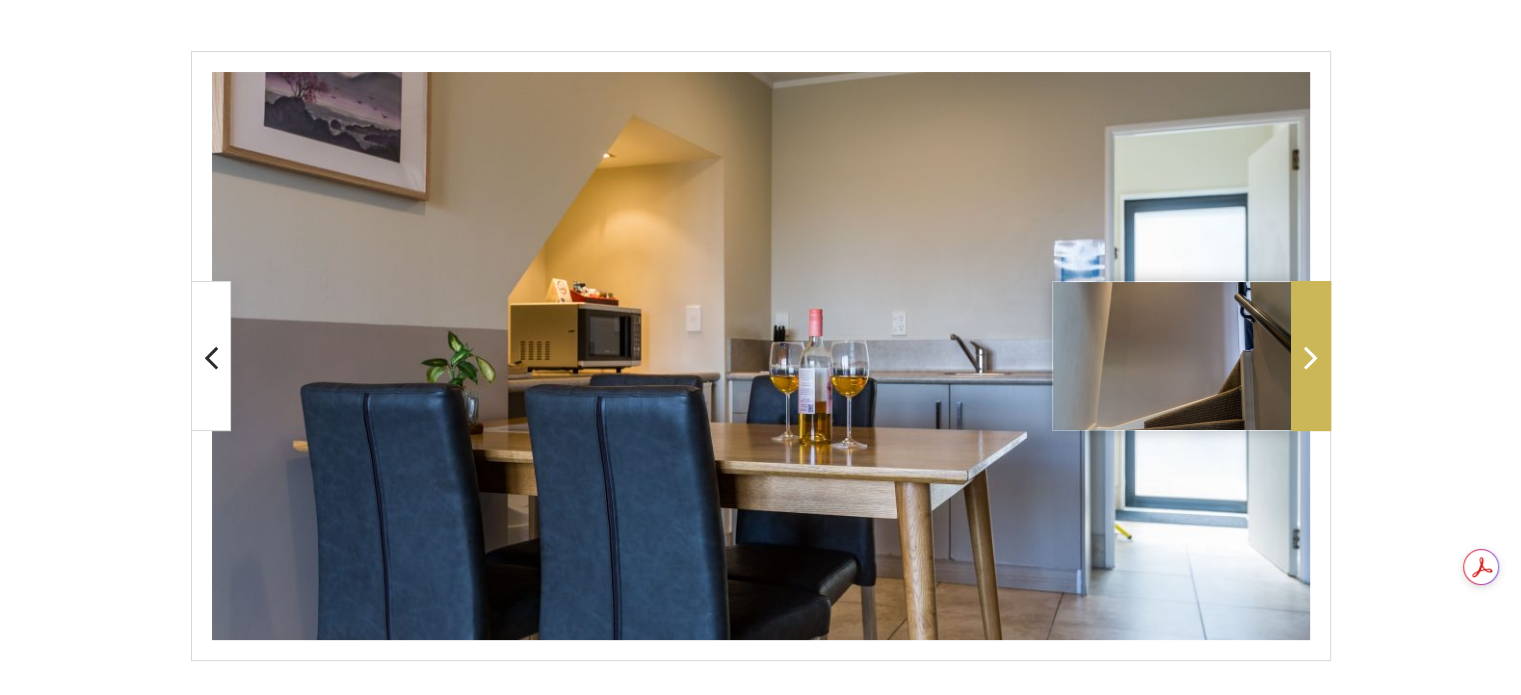 scroll, scrollTop: 500, scrollLeft: 0, axis: vertical 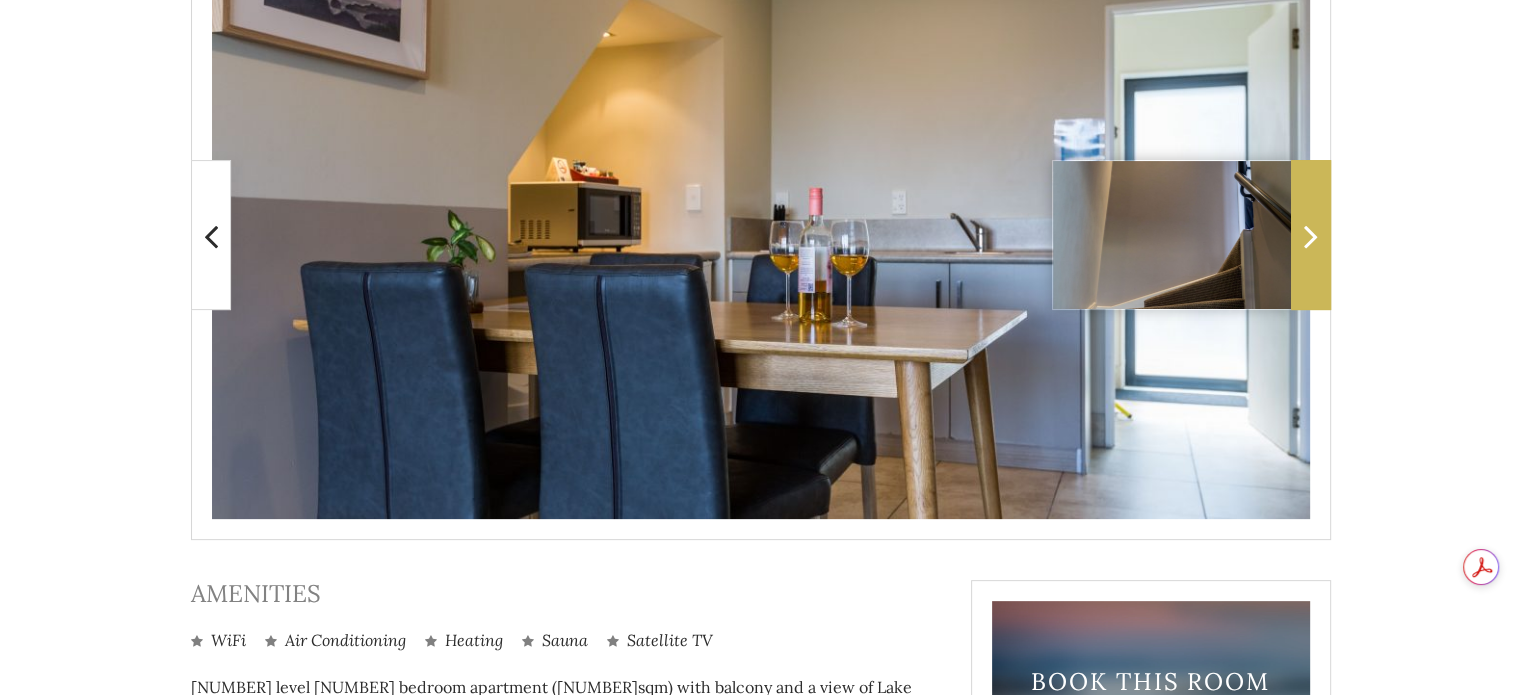 click at bounding box center [1311, 235] 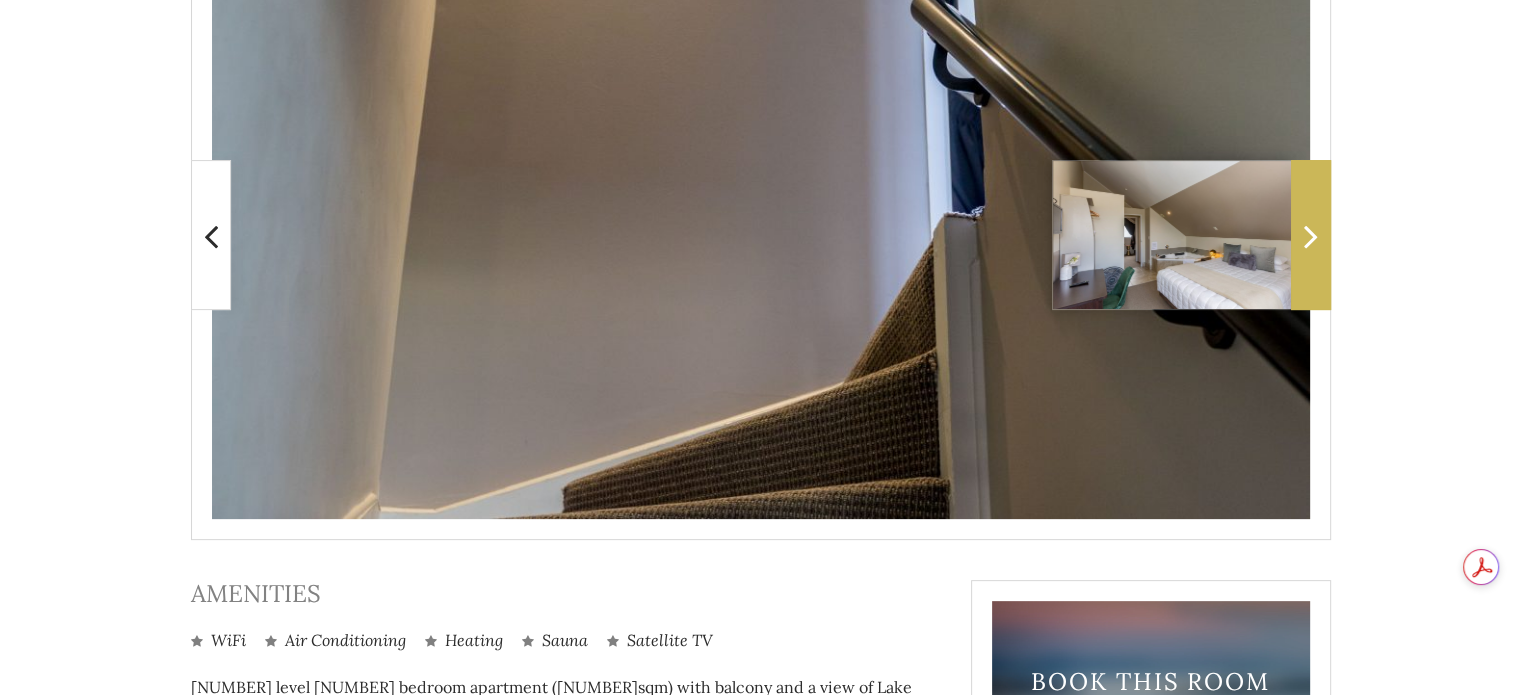 click at bounding box center [1311, 235] 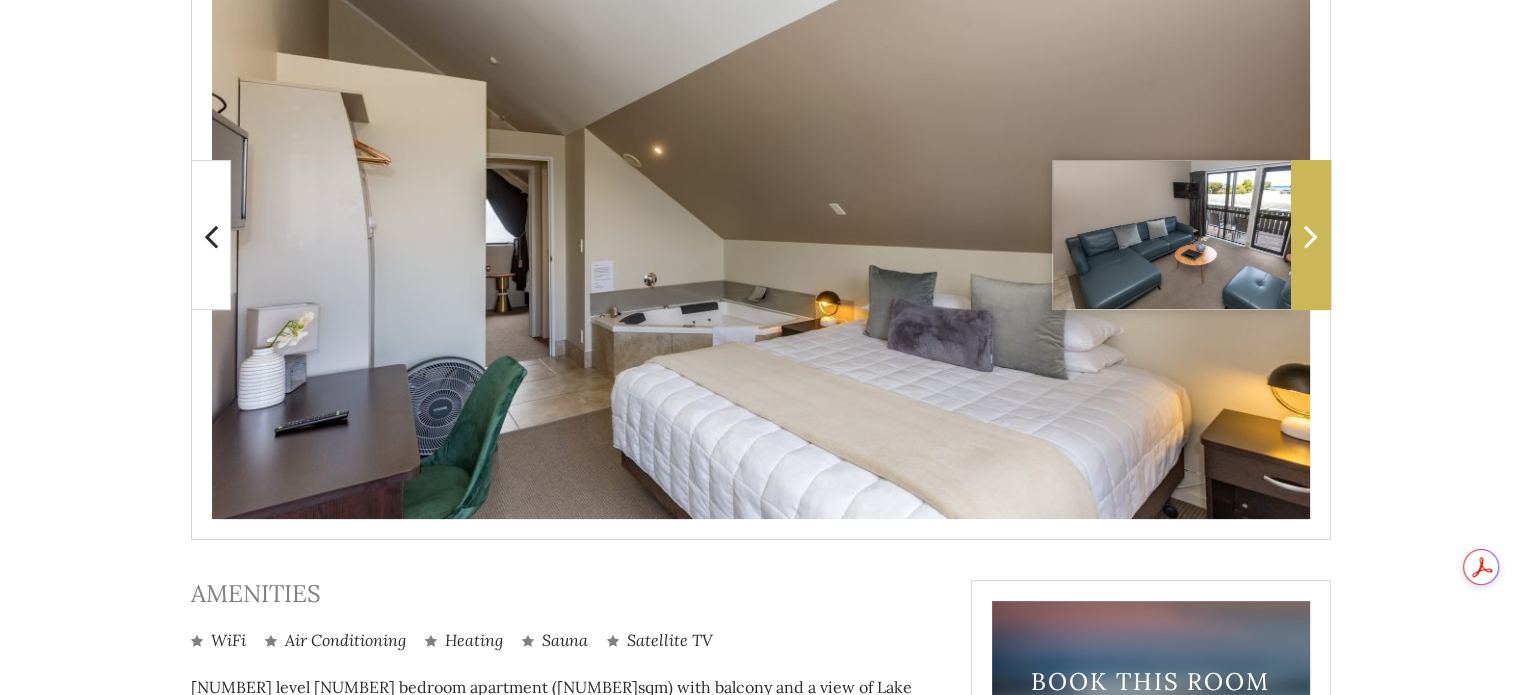 click at bounding box center (1311, 235) 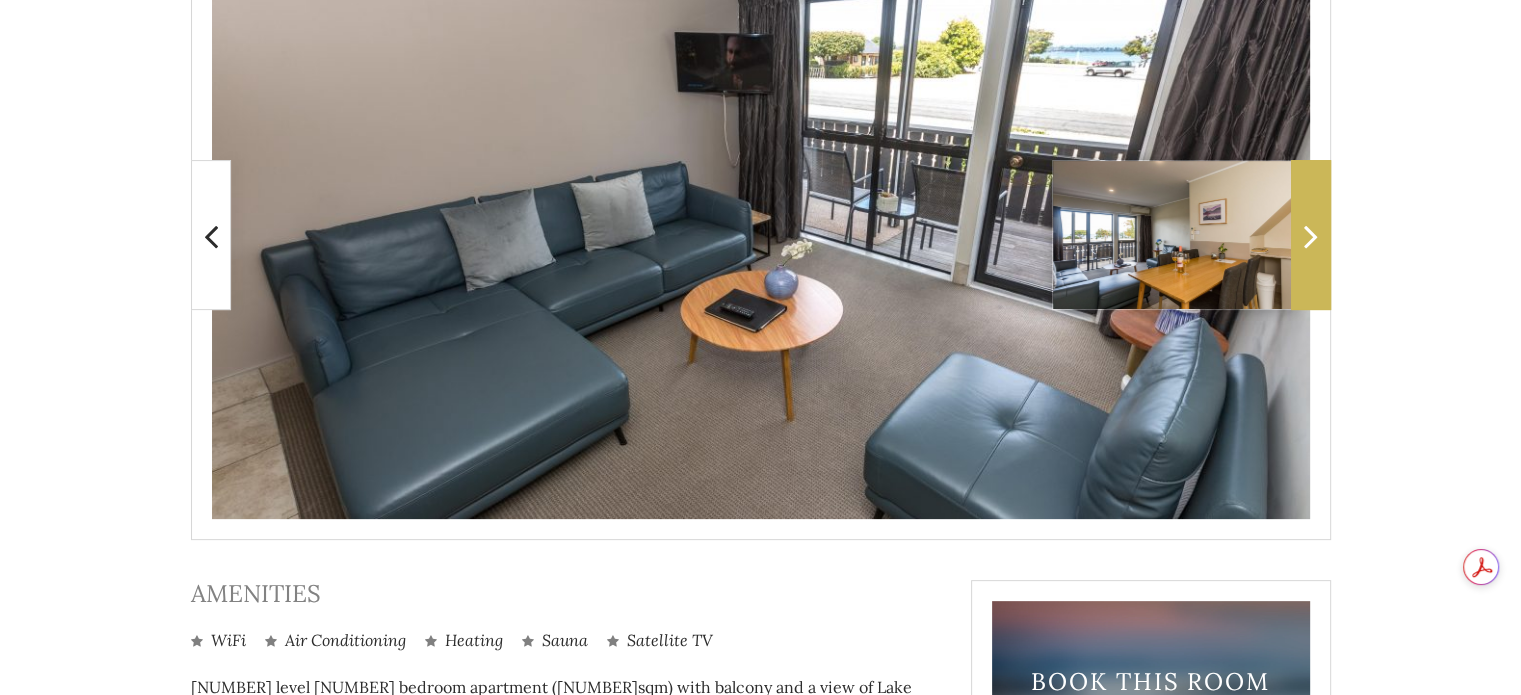 click at bounding box center (1311, 235) 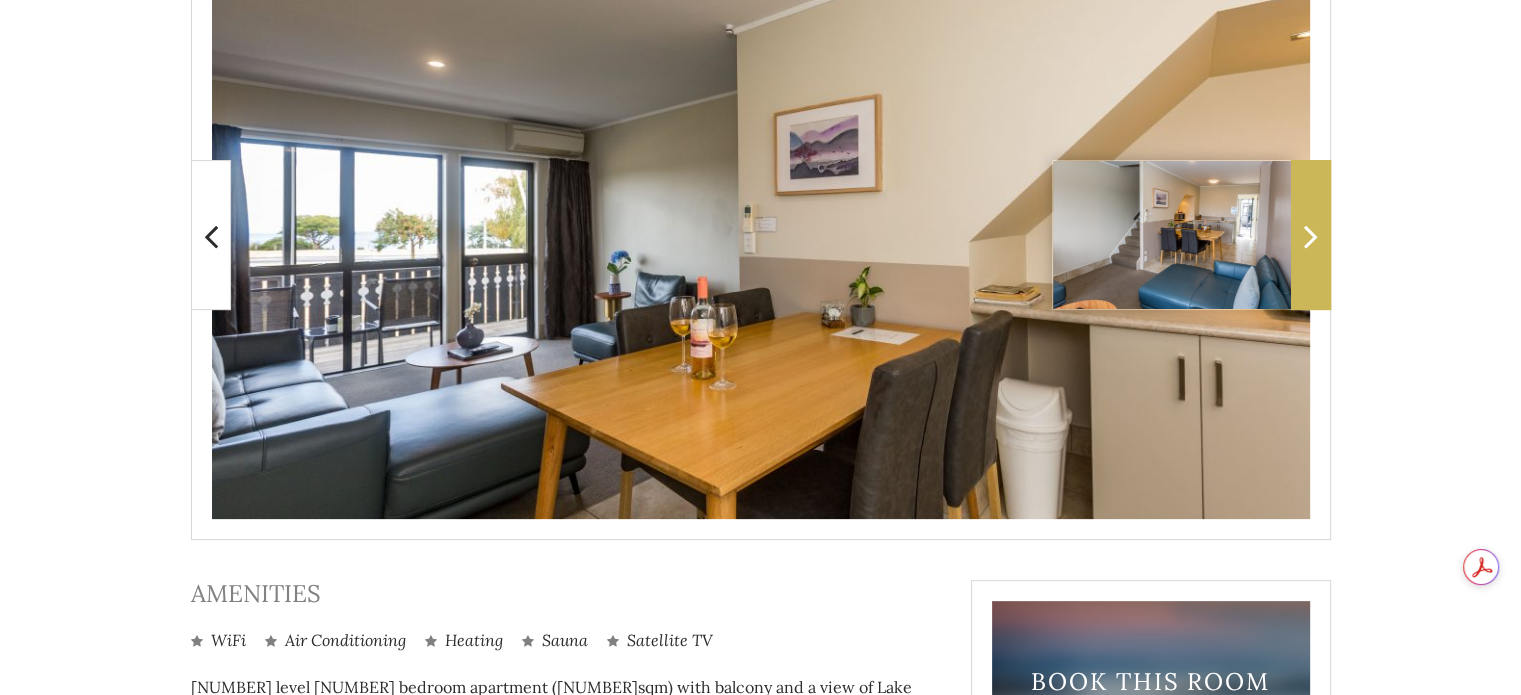 click at bounding box center [1311, 236] 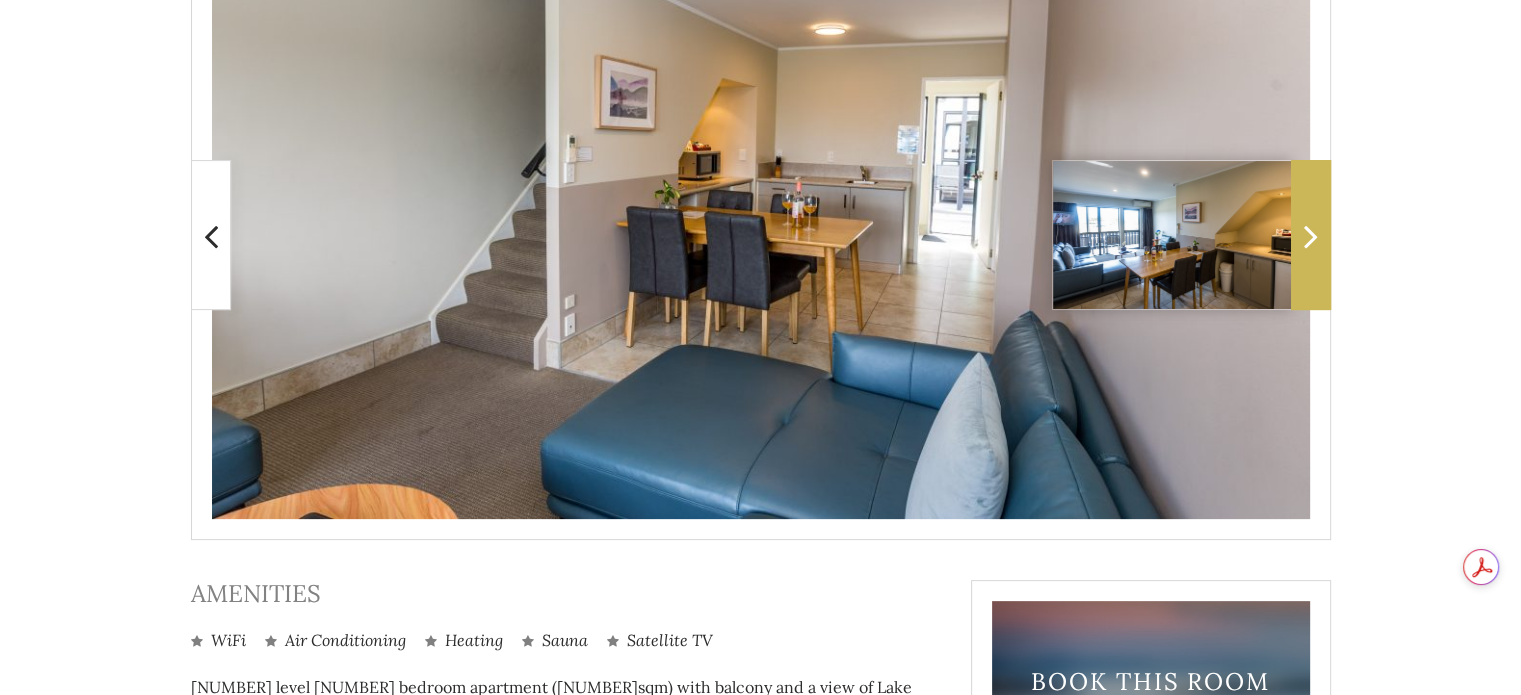 click at bounding box center (1311, 236) 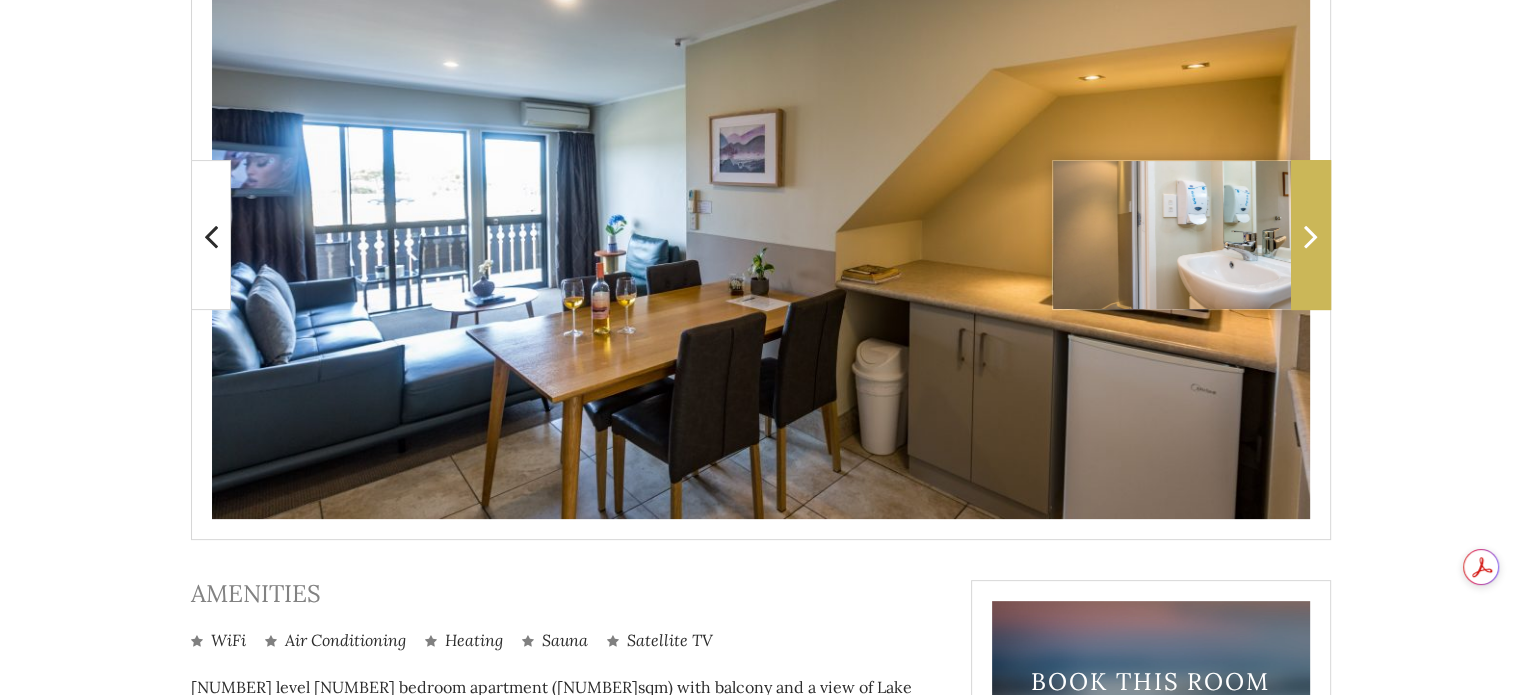click at bounding box center (1311, 236) 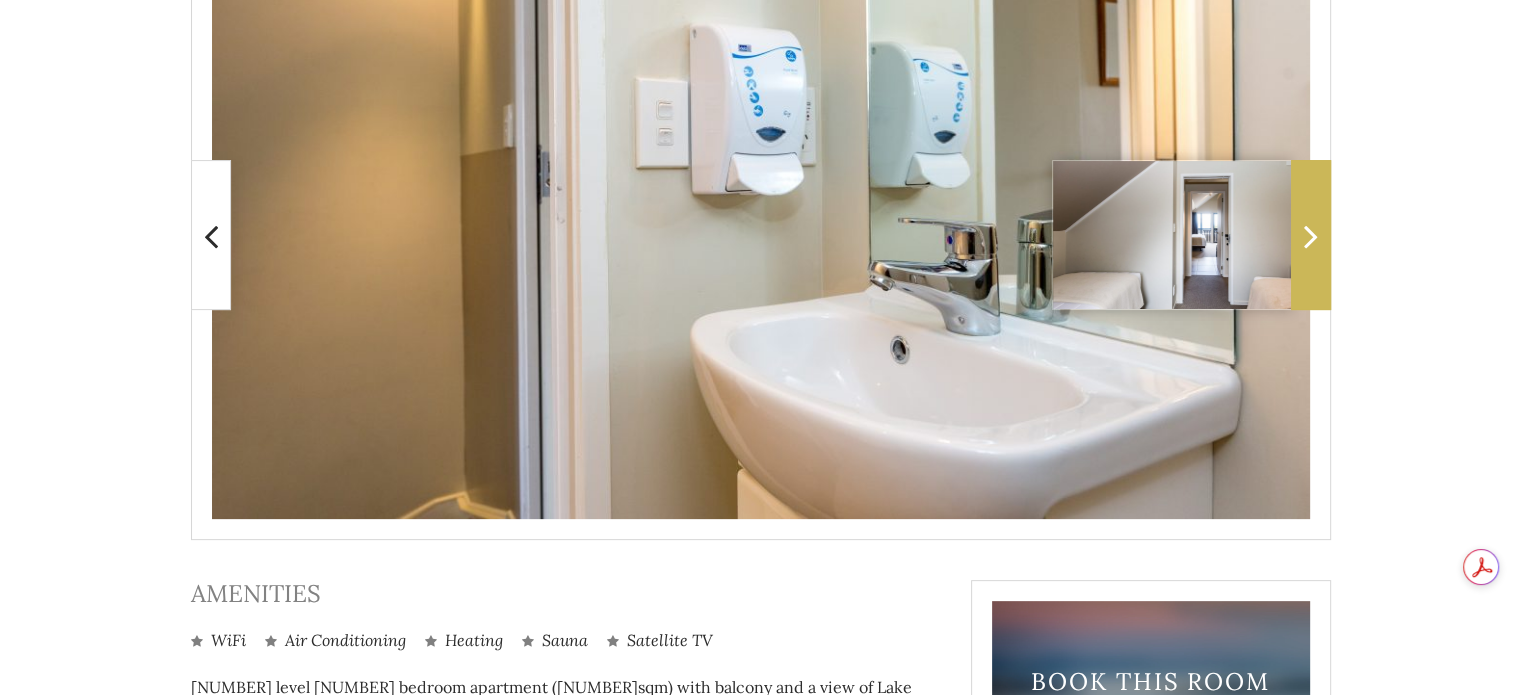 click at bounding box center (1311, 236) 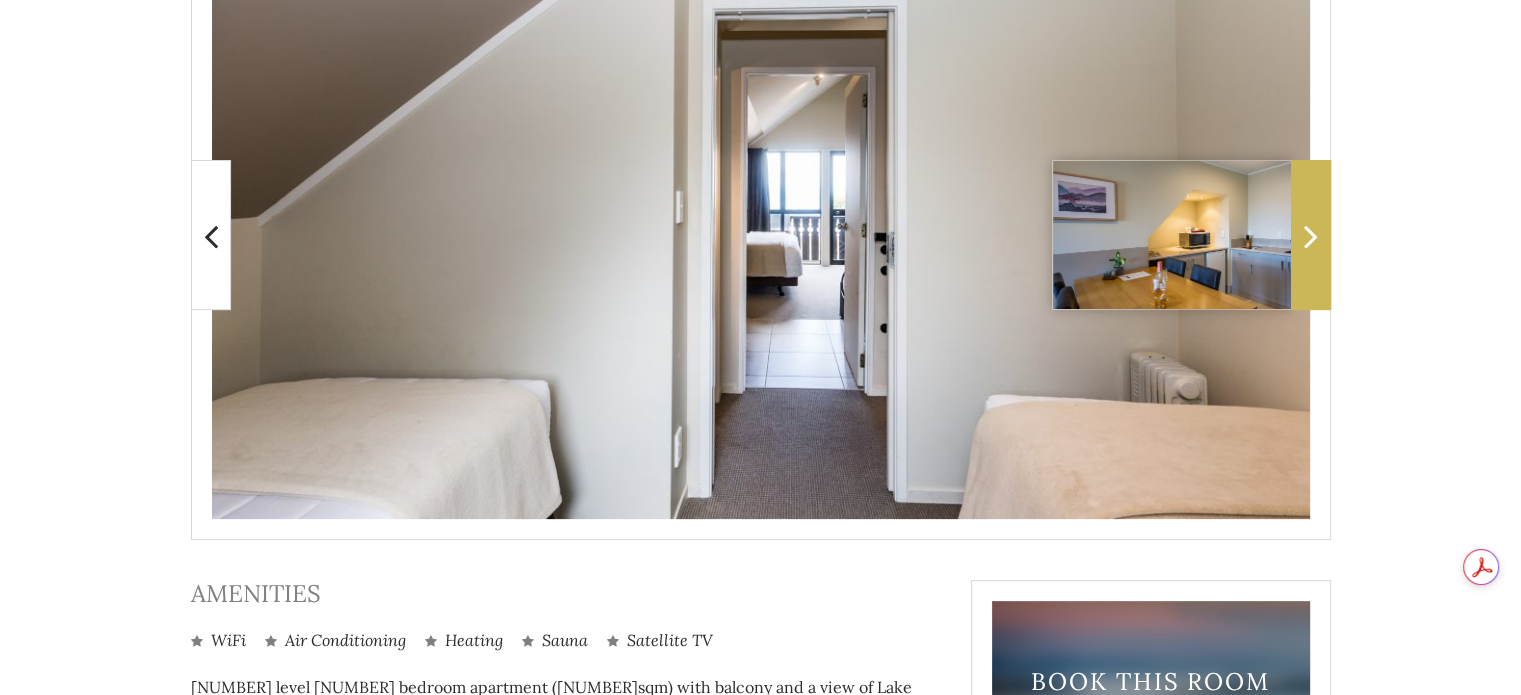 click at bounding box center (1311, 236) 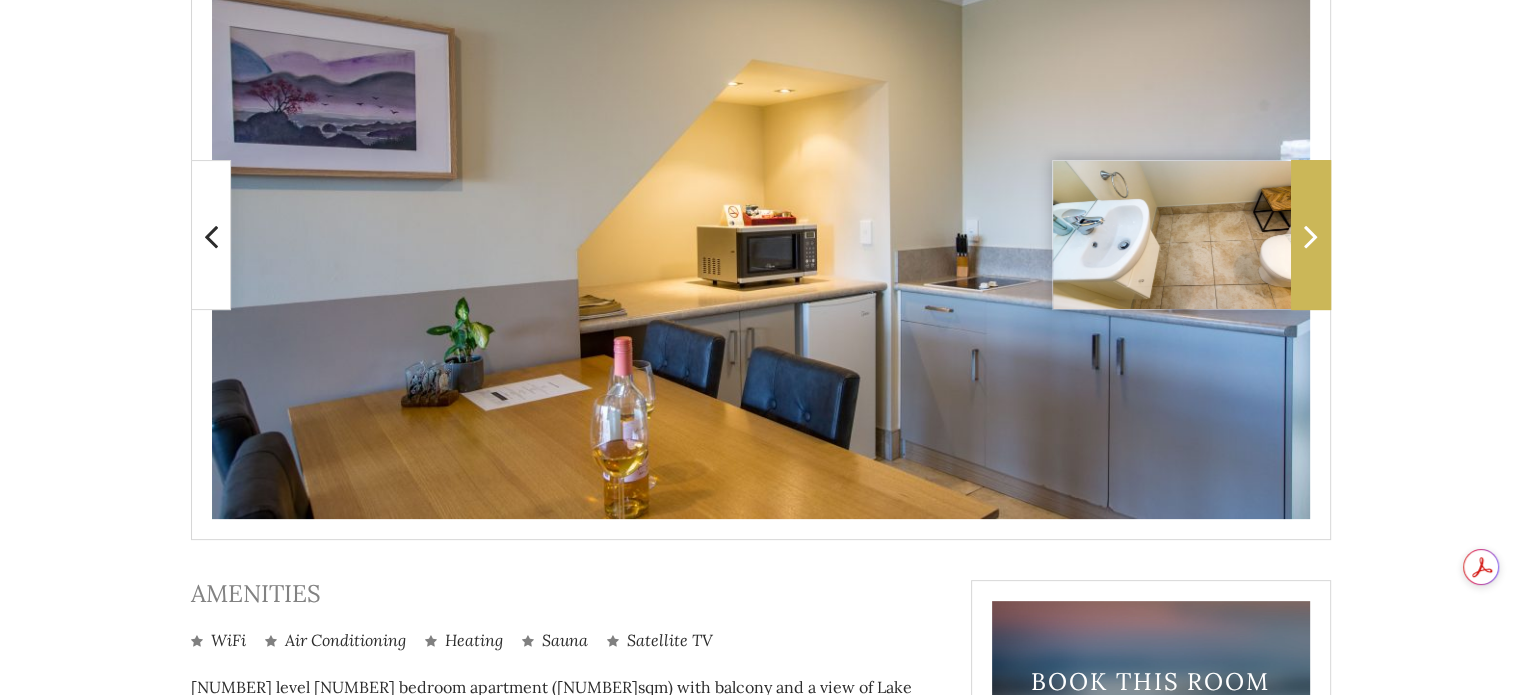 click at bounding box center [1311, 236] 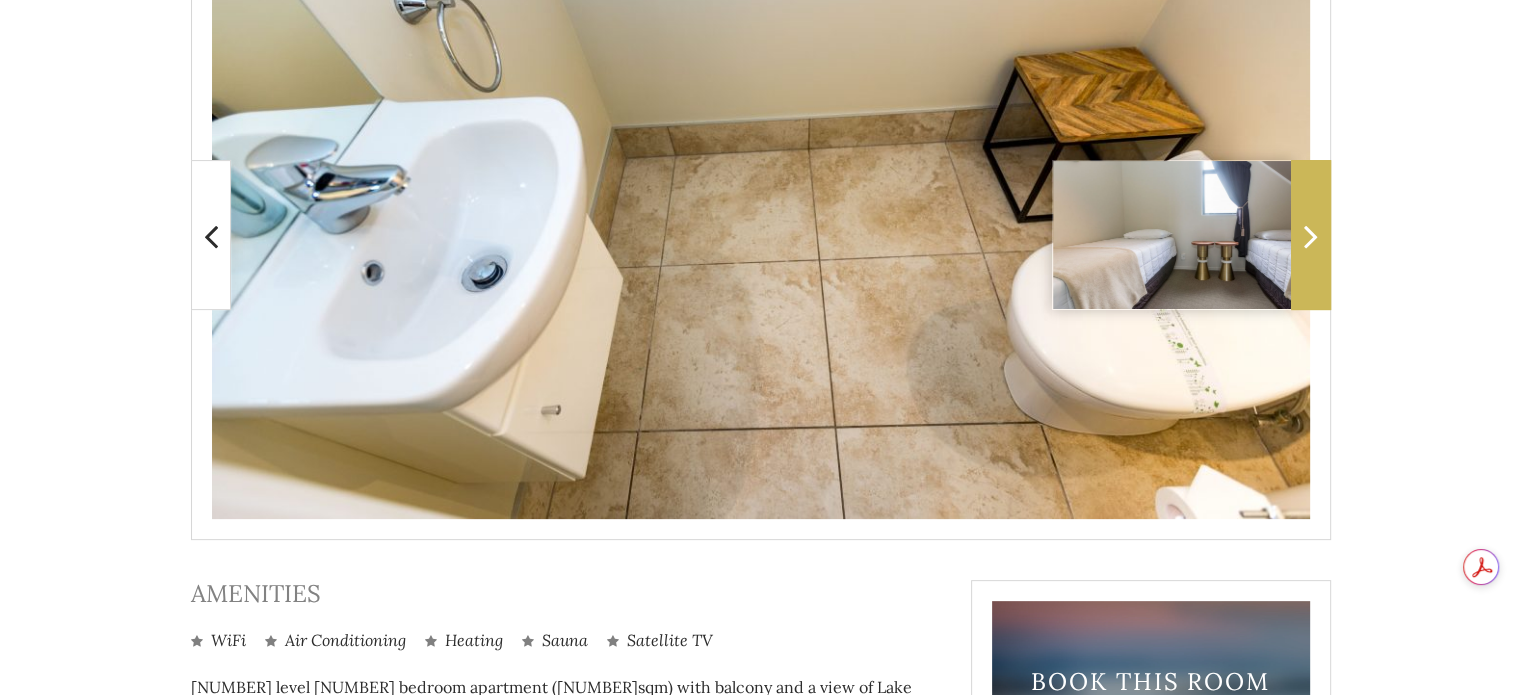 click at bounding box center [1311, 236] 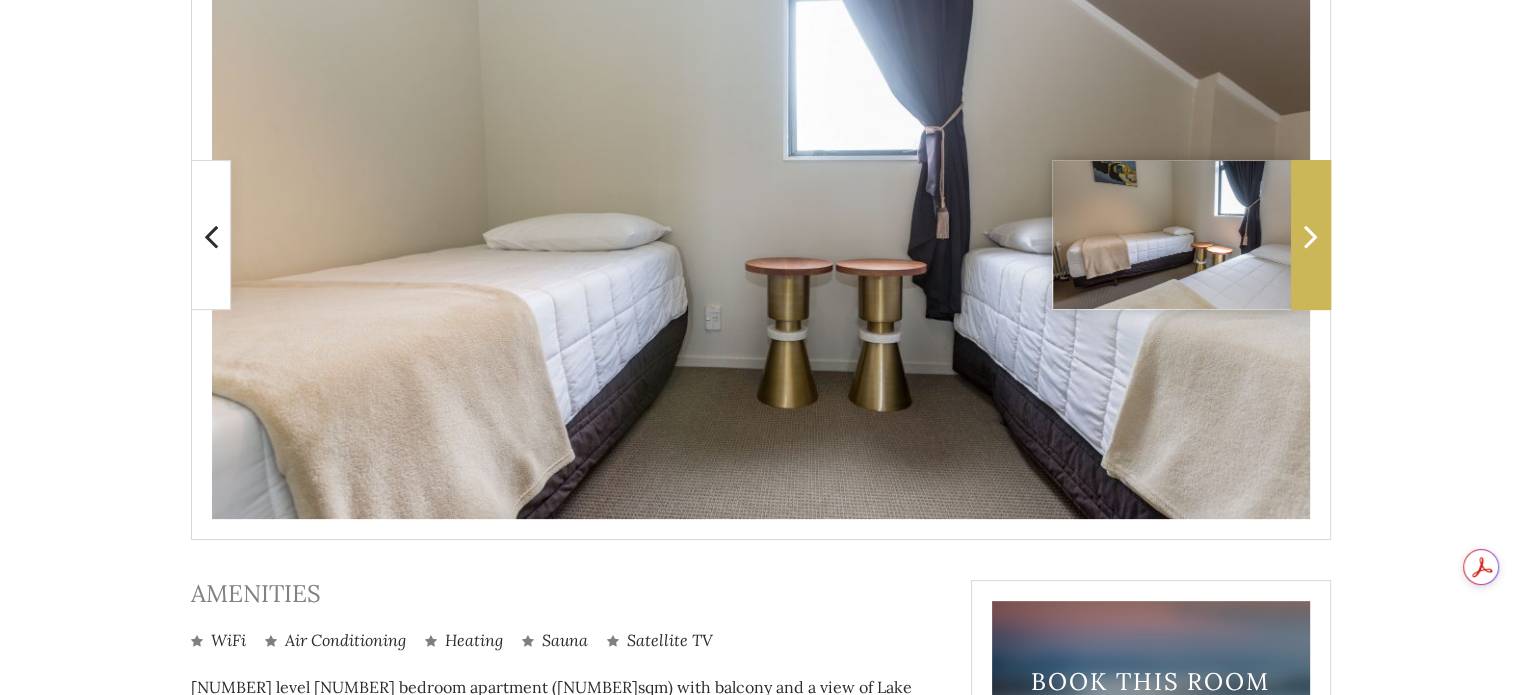 click at bounding box center [1311, 236] 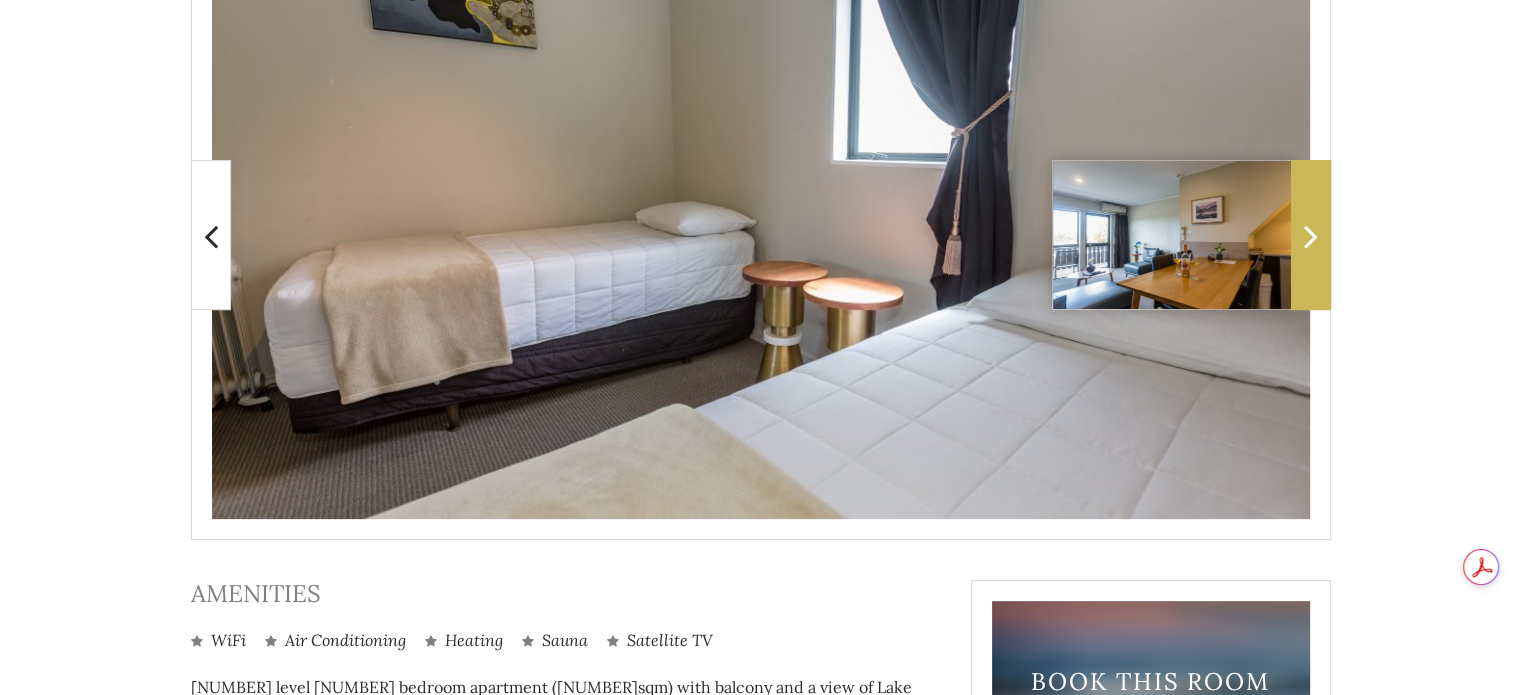 click at bounding box center (1311, 236) 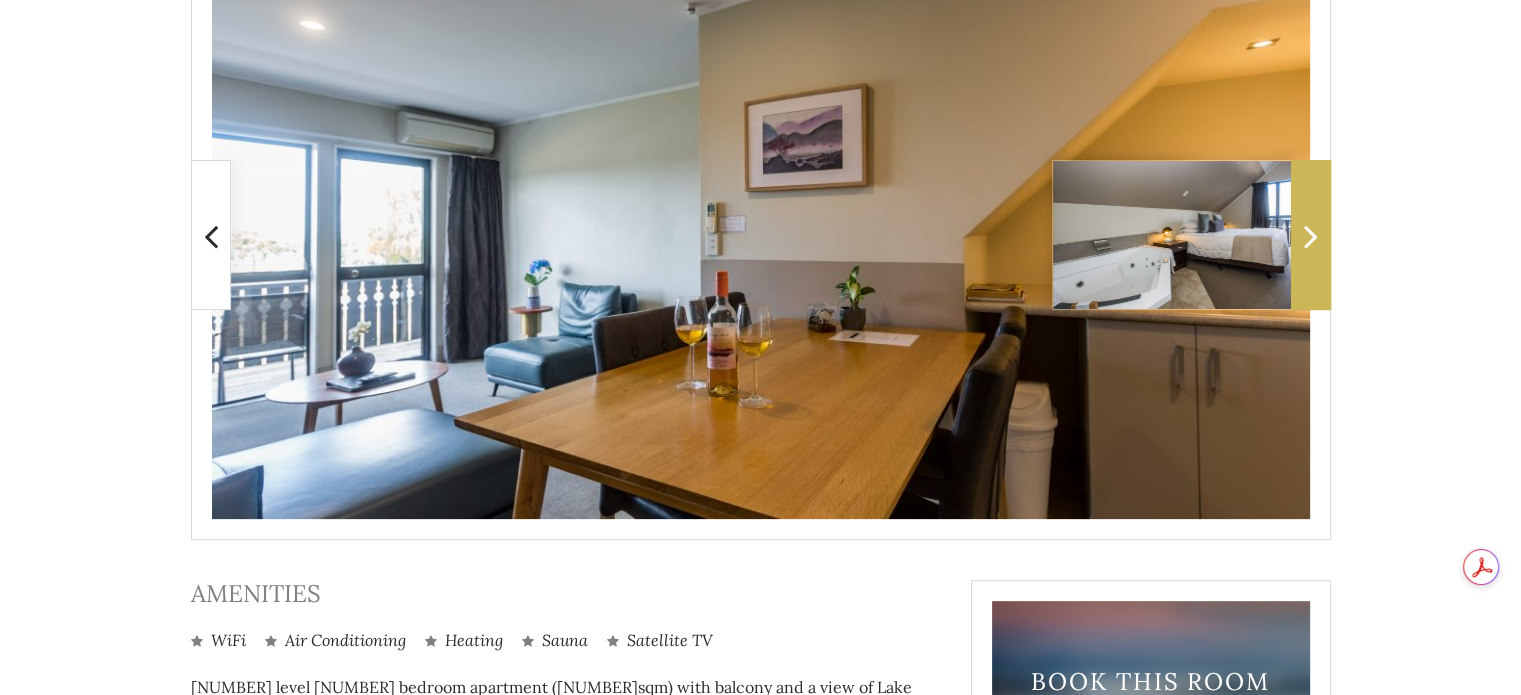 click at bounding box center (1311, 236) 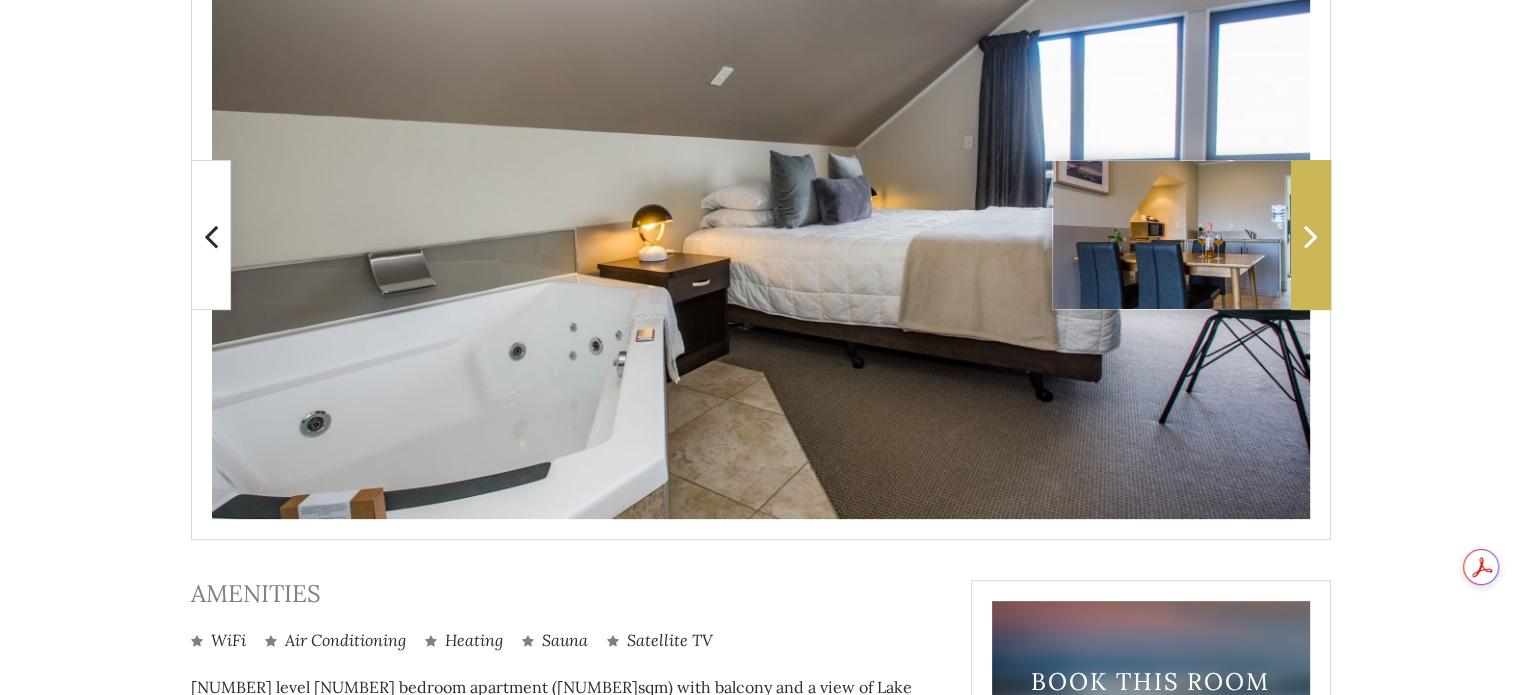 click at bounding box center [1311, 236] 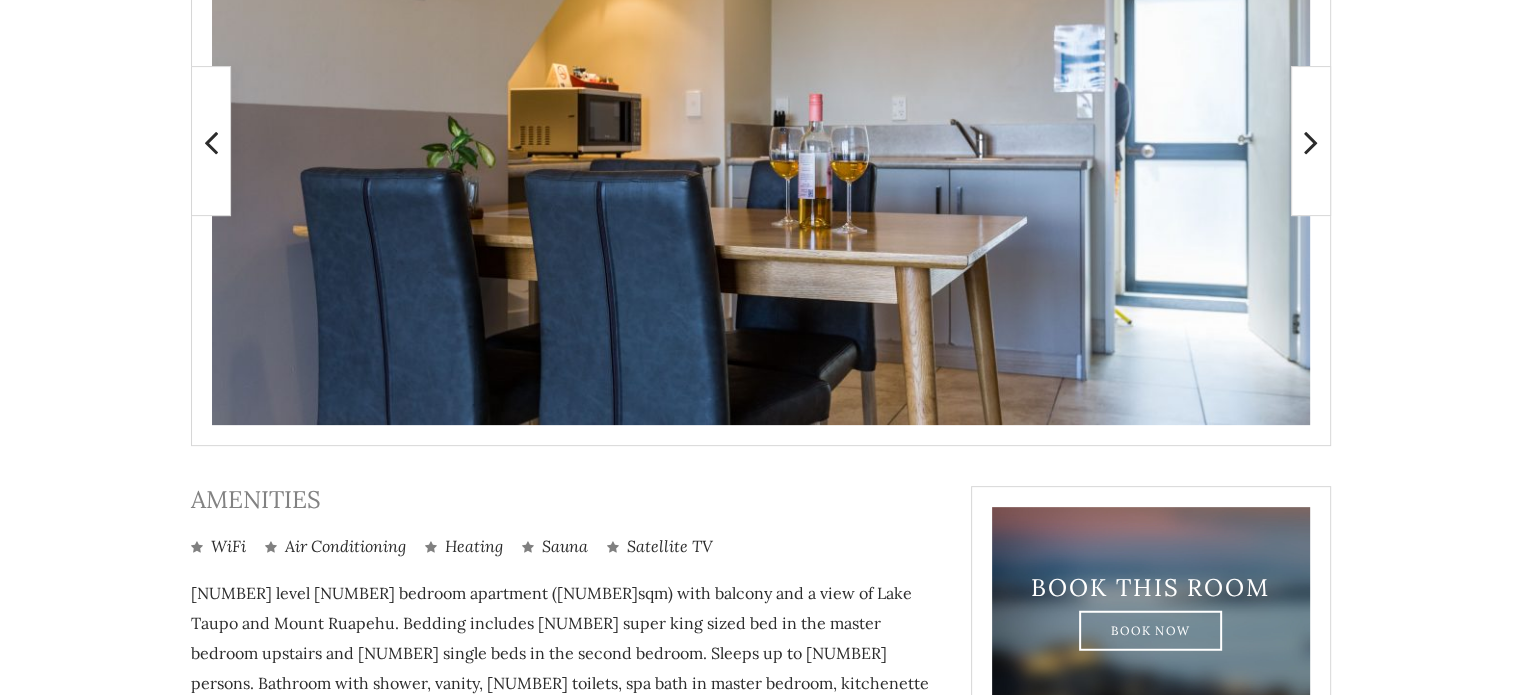 scroll, scrollTop: 592, scrollLeft: 0, axis: vertical 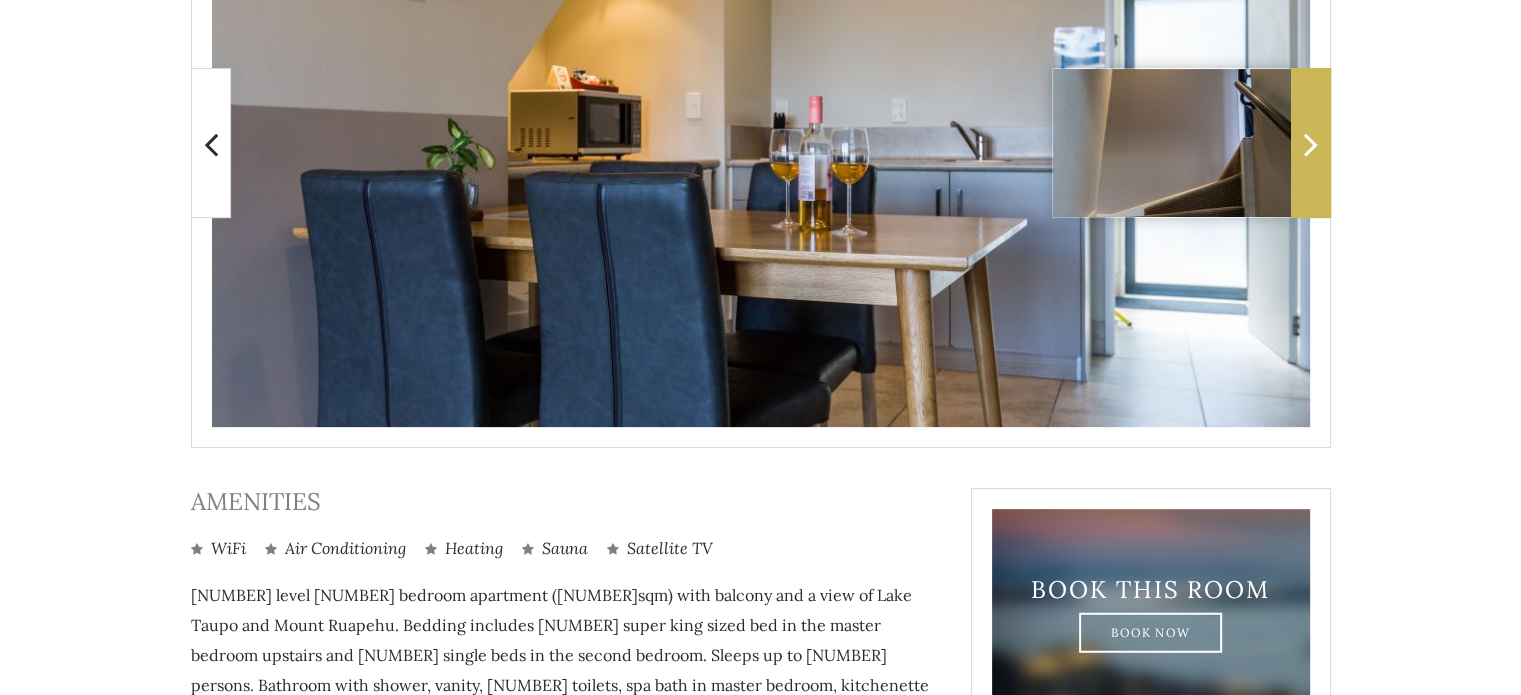 click at bounding box center (1311, 144) 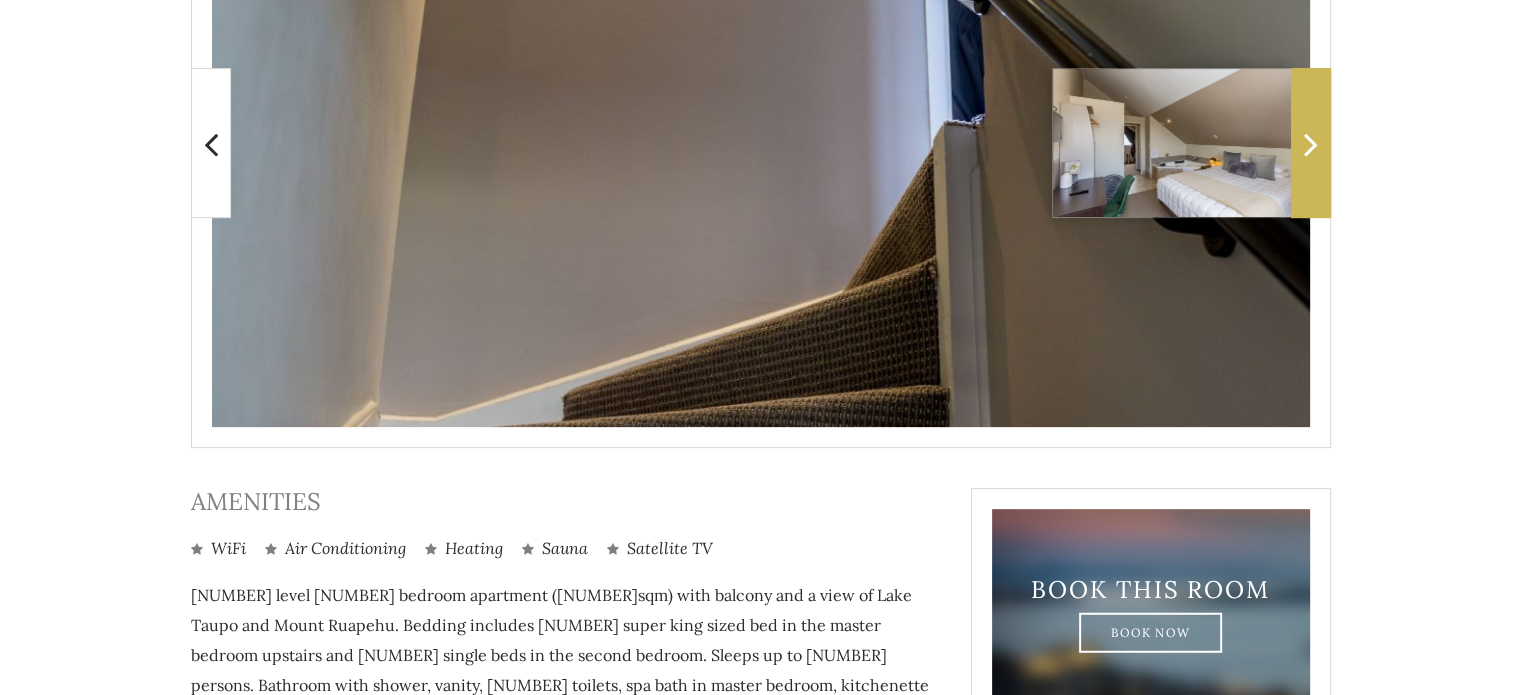 click at bounding box center (1311, 144) 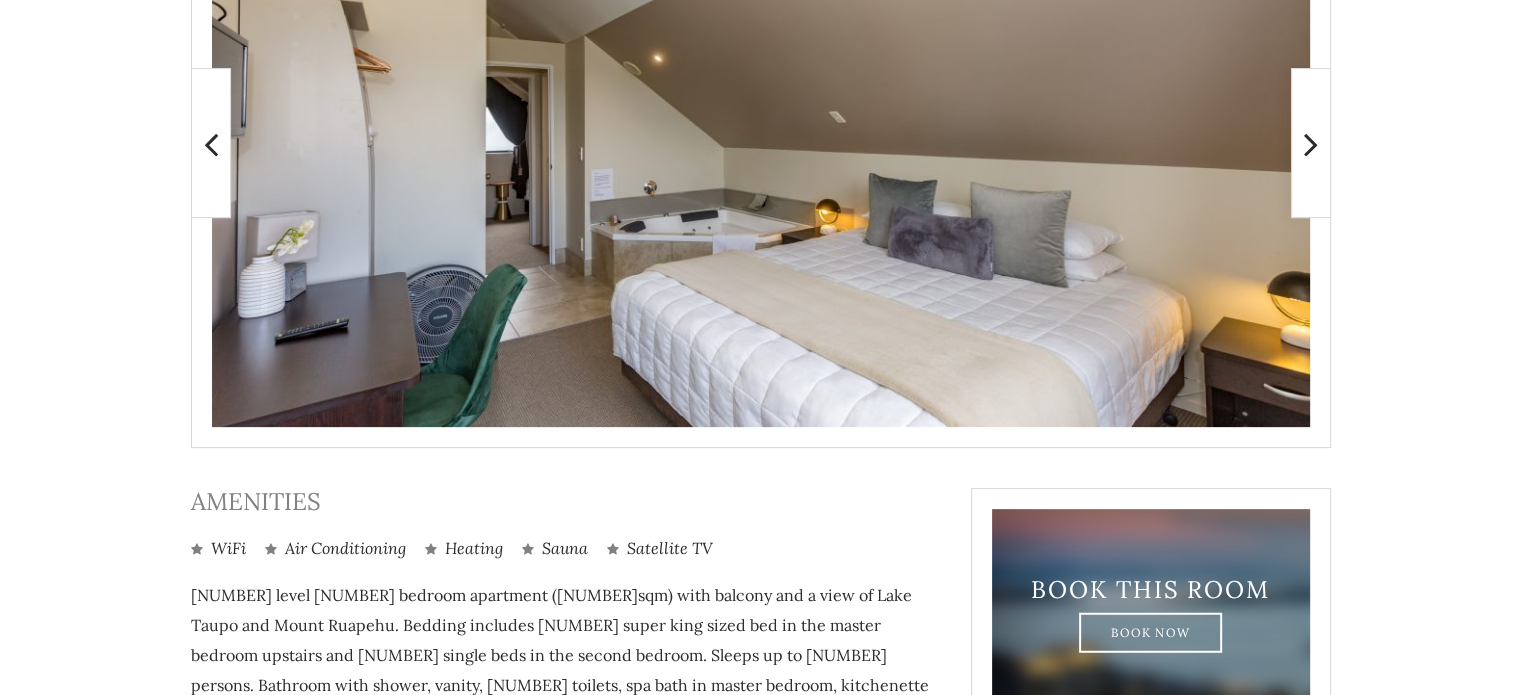 scroll, scrollTop: 492, scrollLeft: 0, axis: vertical 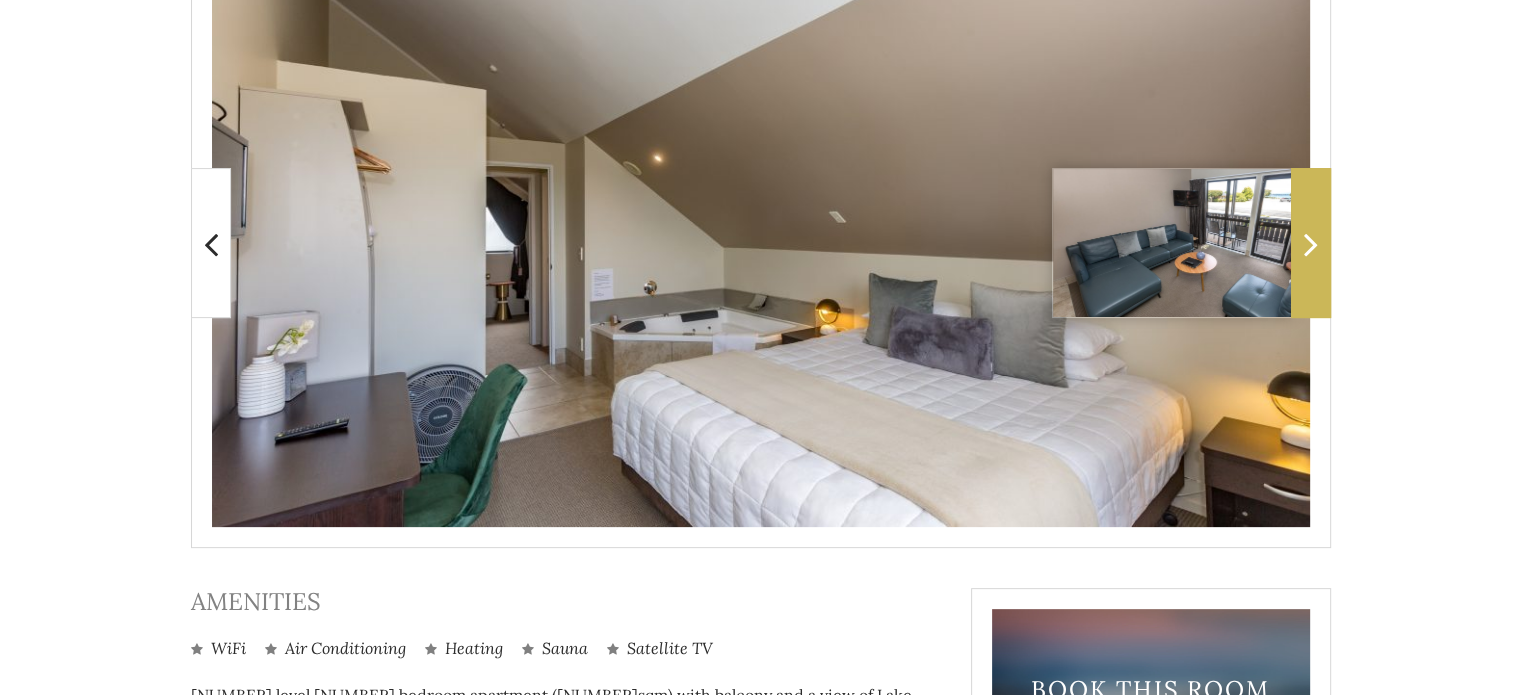 click at bounding box center [1311, 244] 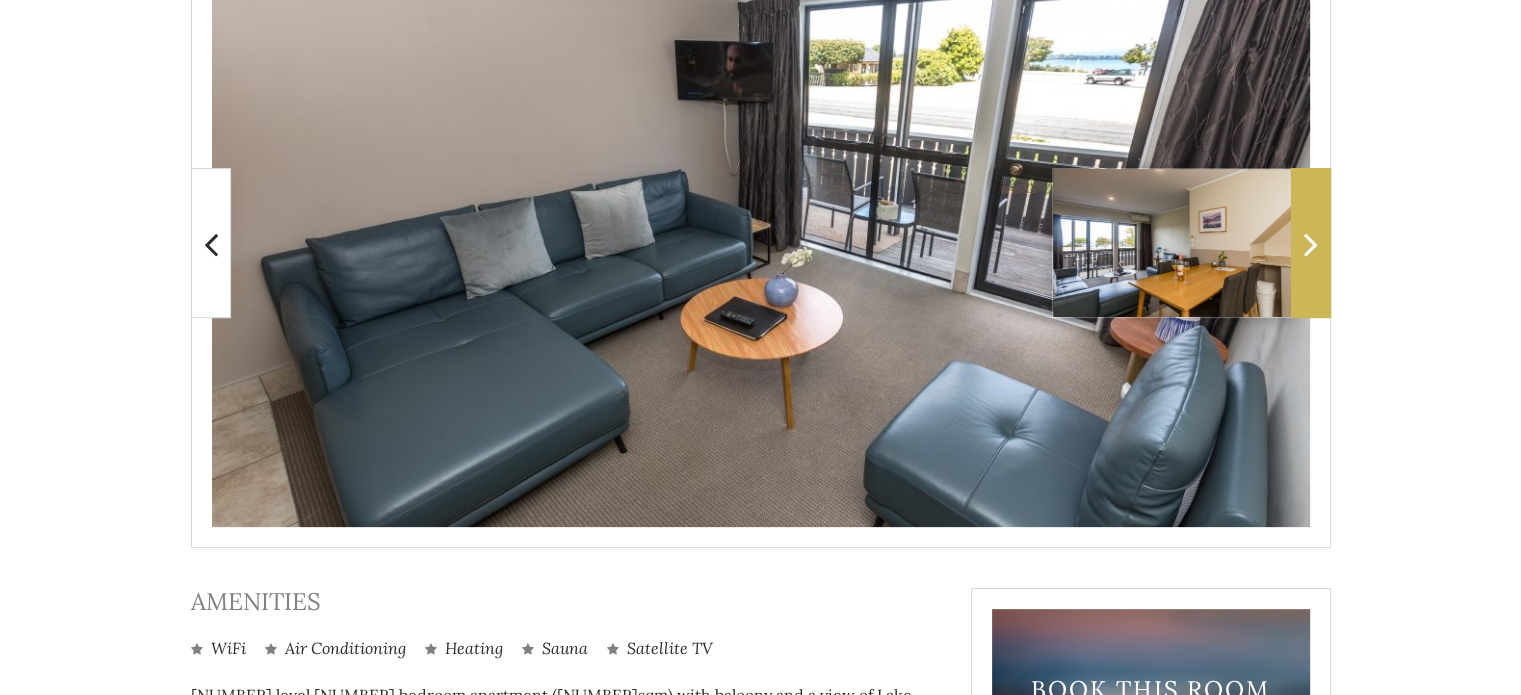 click at bounding box center (1311, 244) 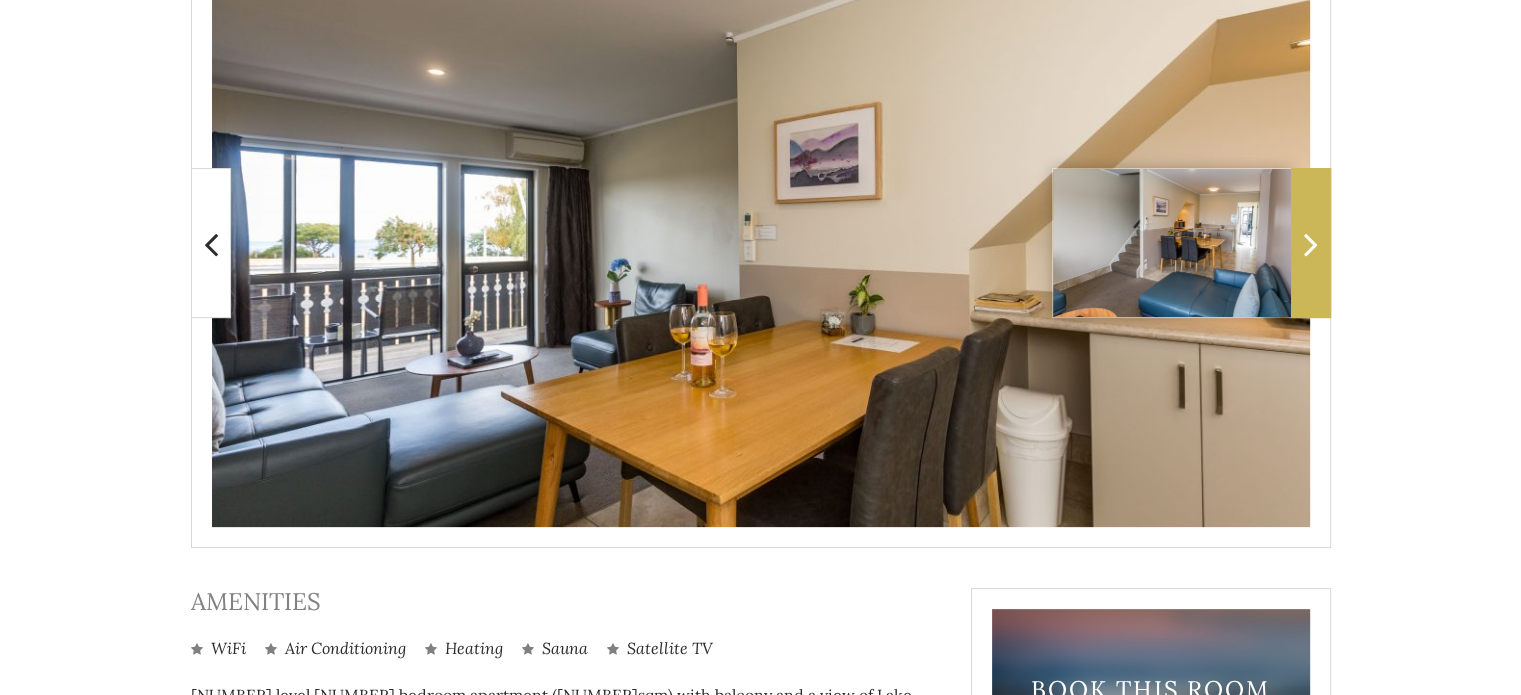 click at bounding box center [1311, 244] 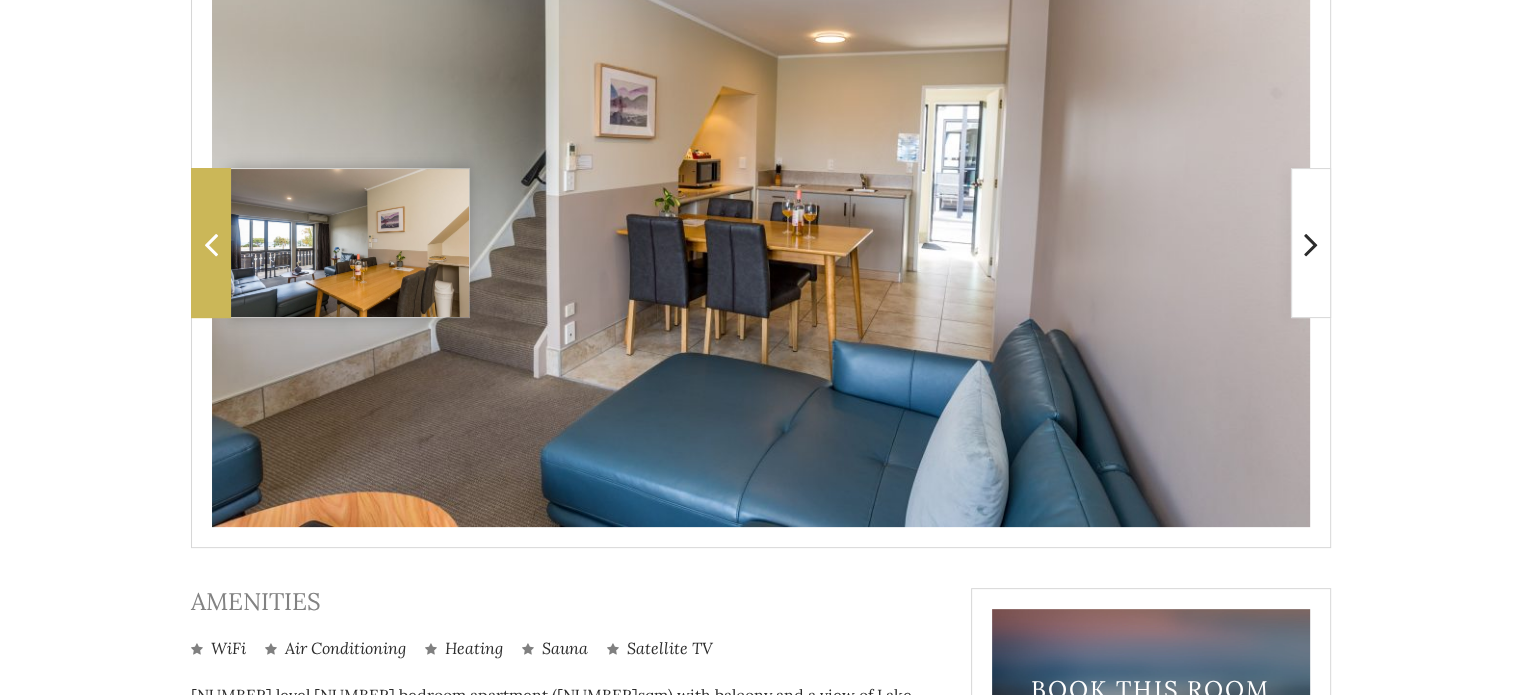click at bounding box center [211, 244] 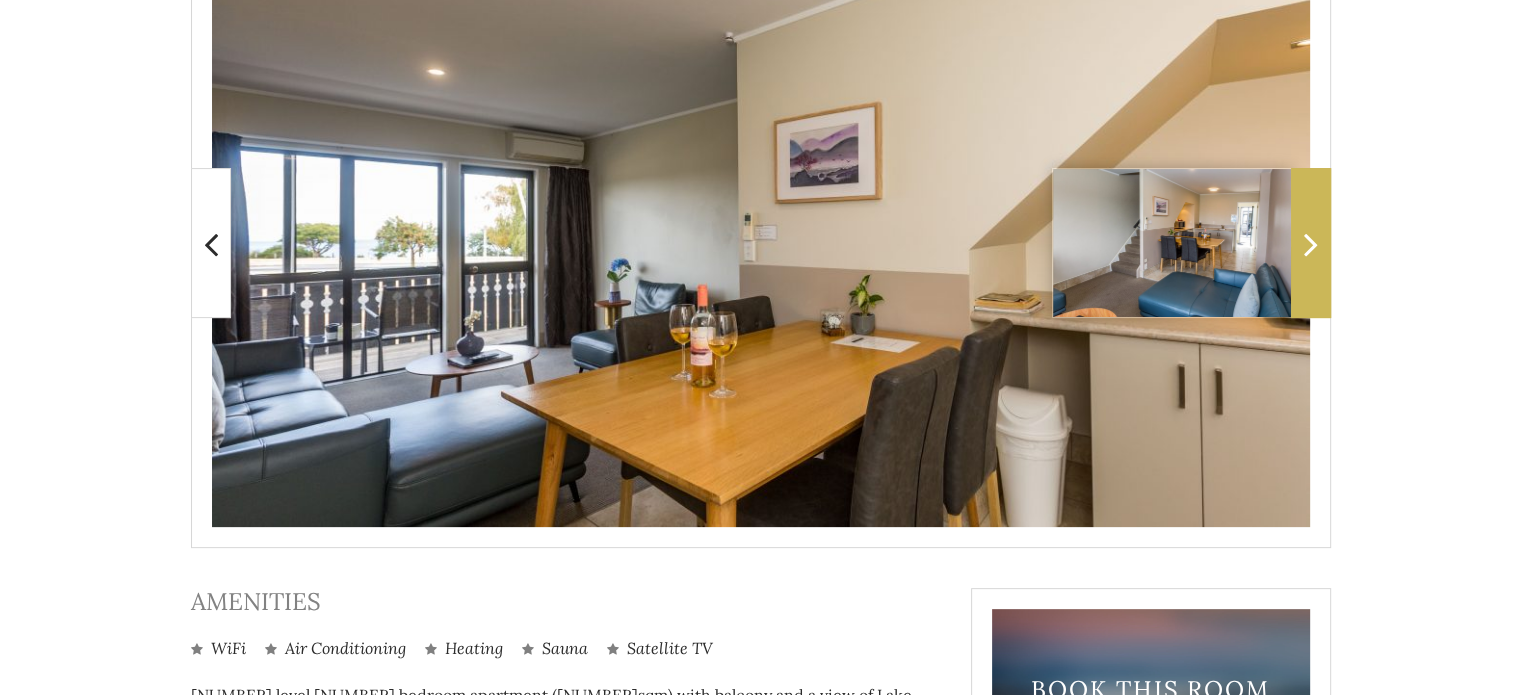 click at bounding box center (1311, 243) 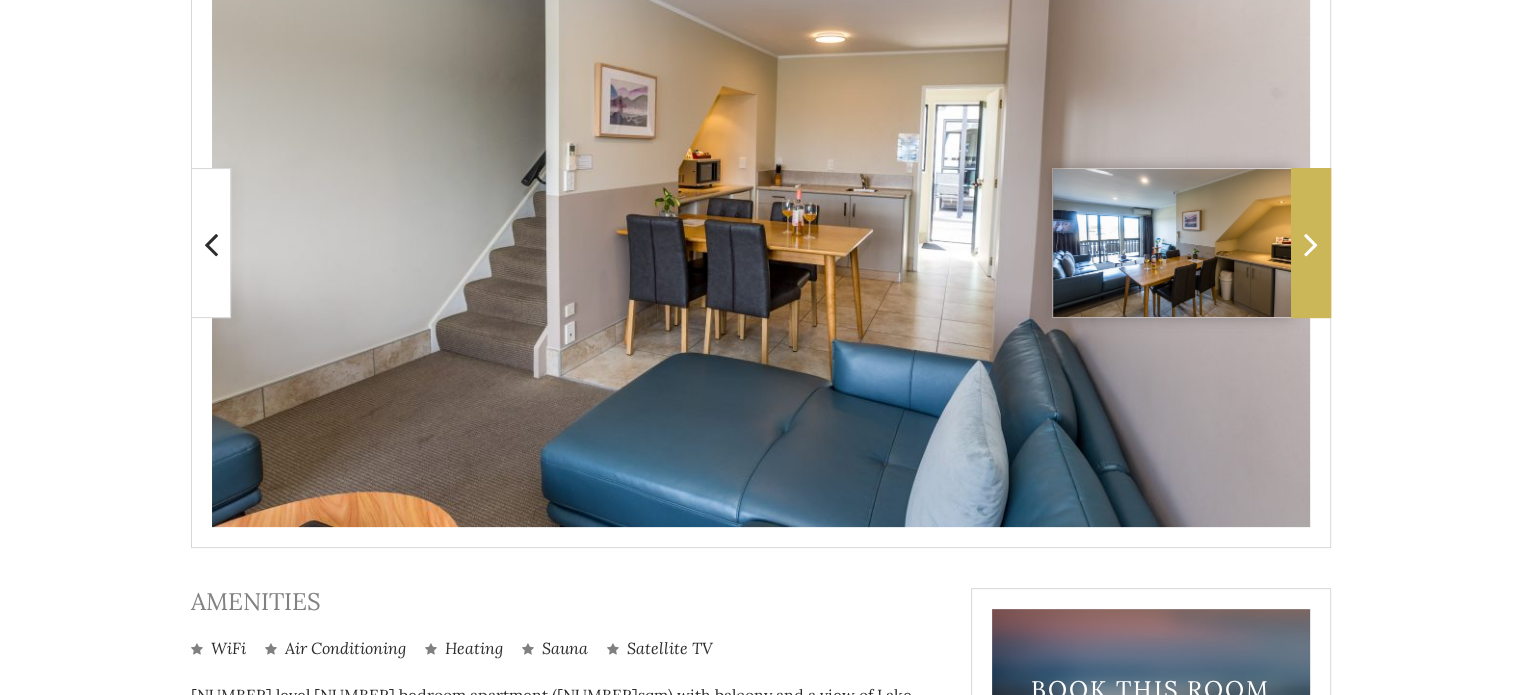 click at bounding box center (1311, 243) 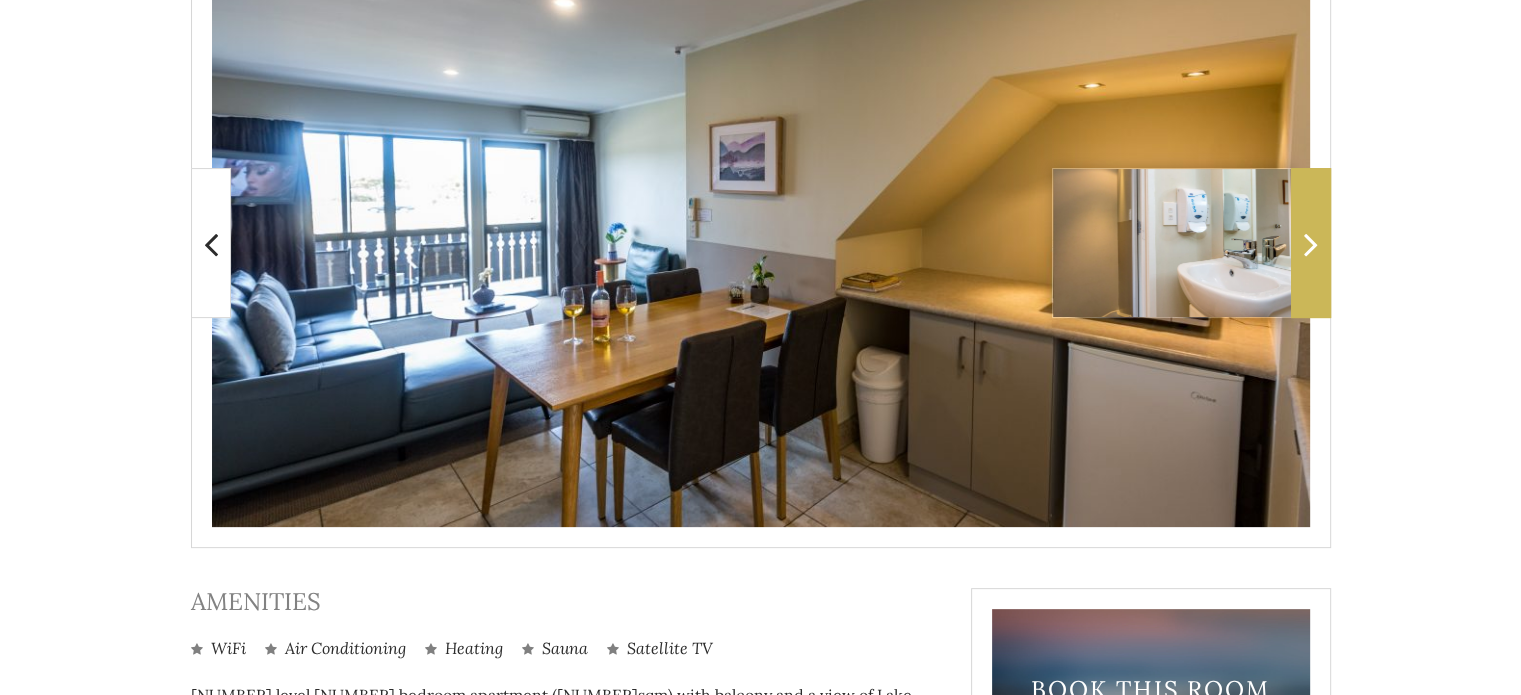 click at bounding box center [1311, 243] 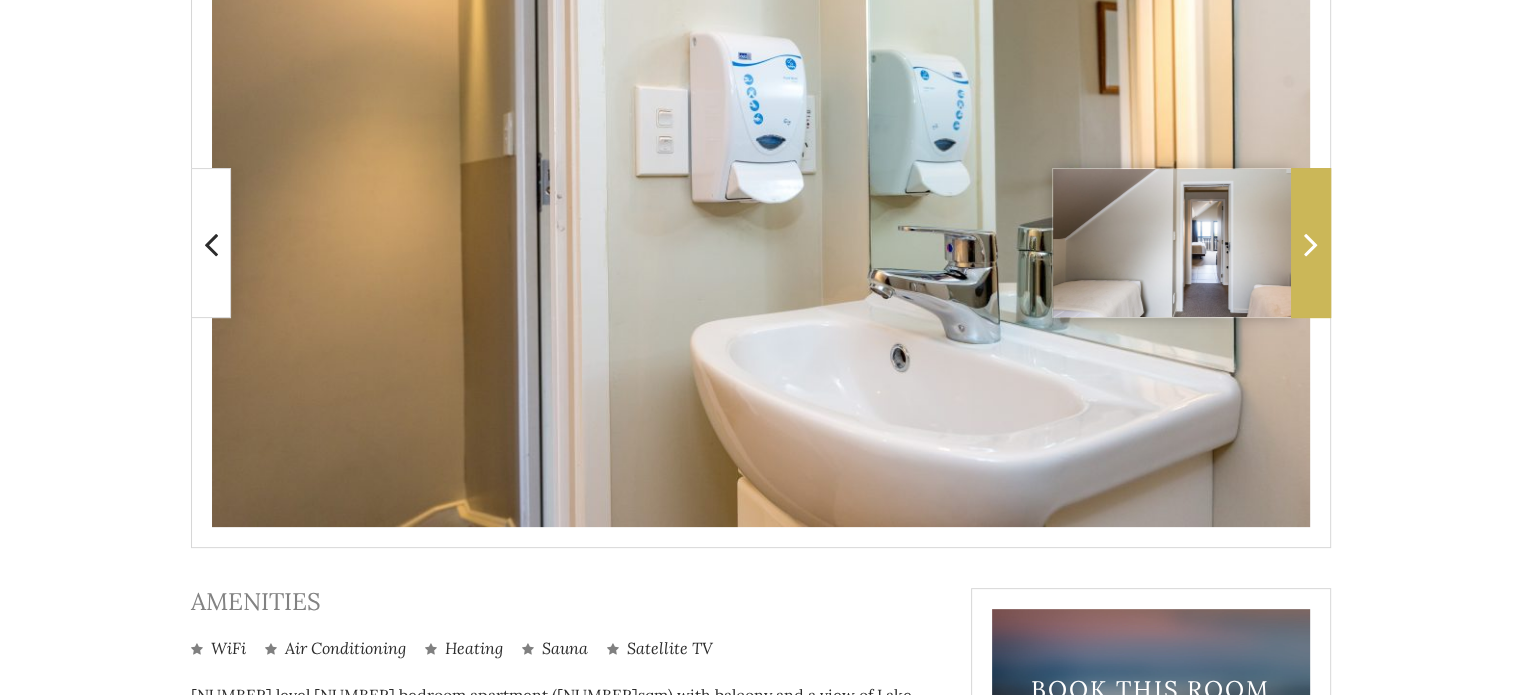 click at bounding box center [1311, 243] 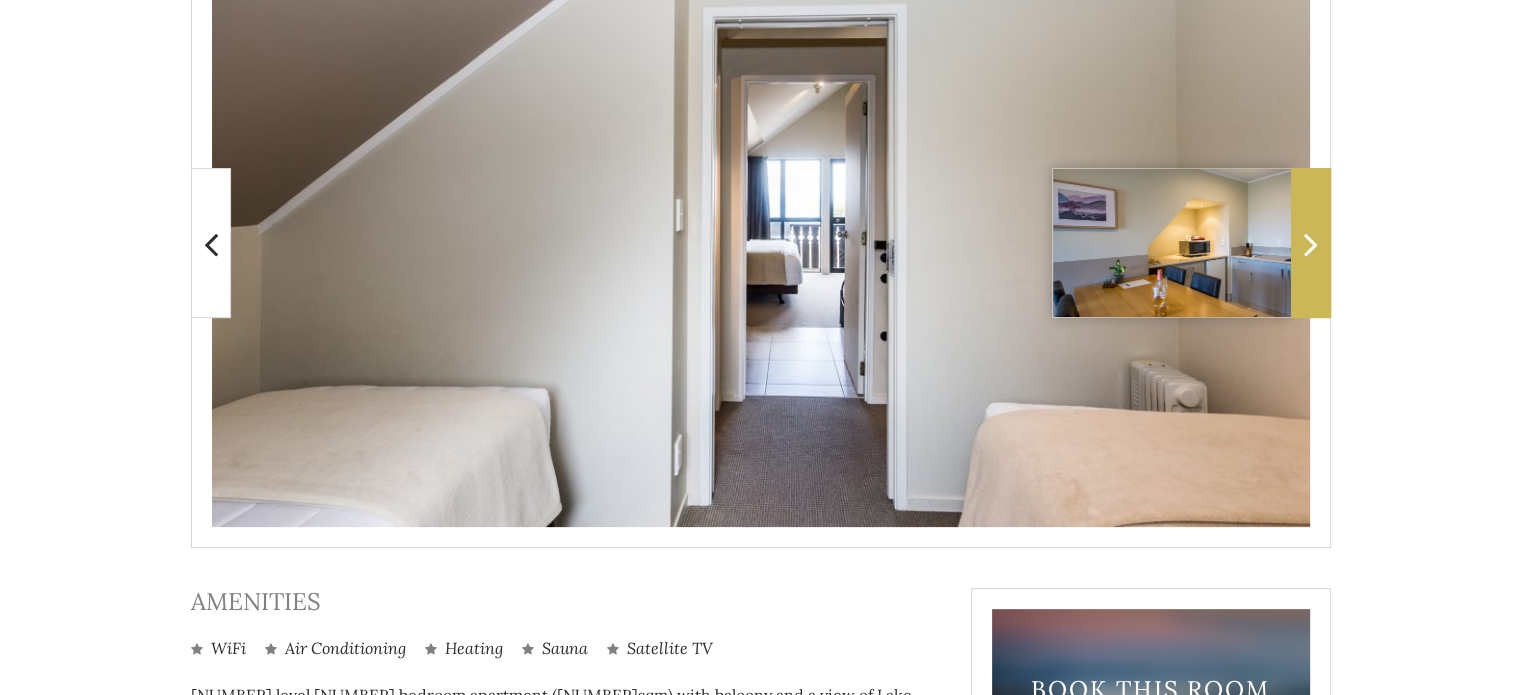click at bounding box center (1311, 243) 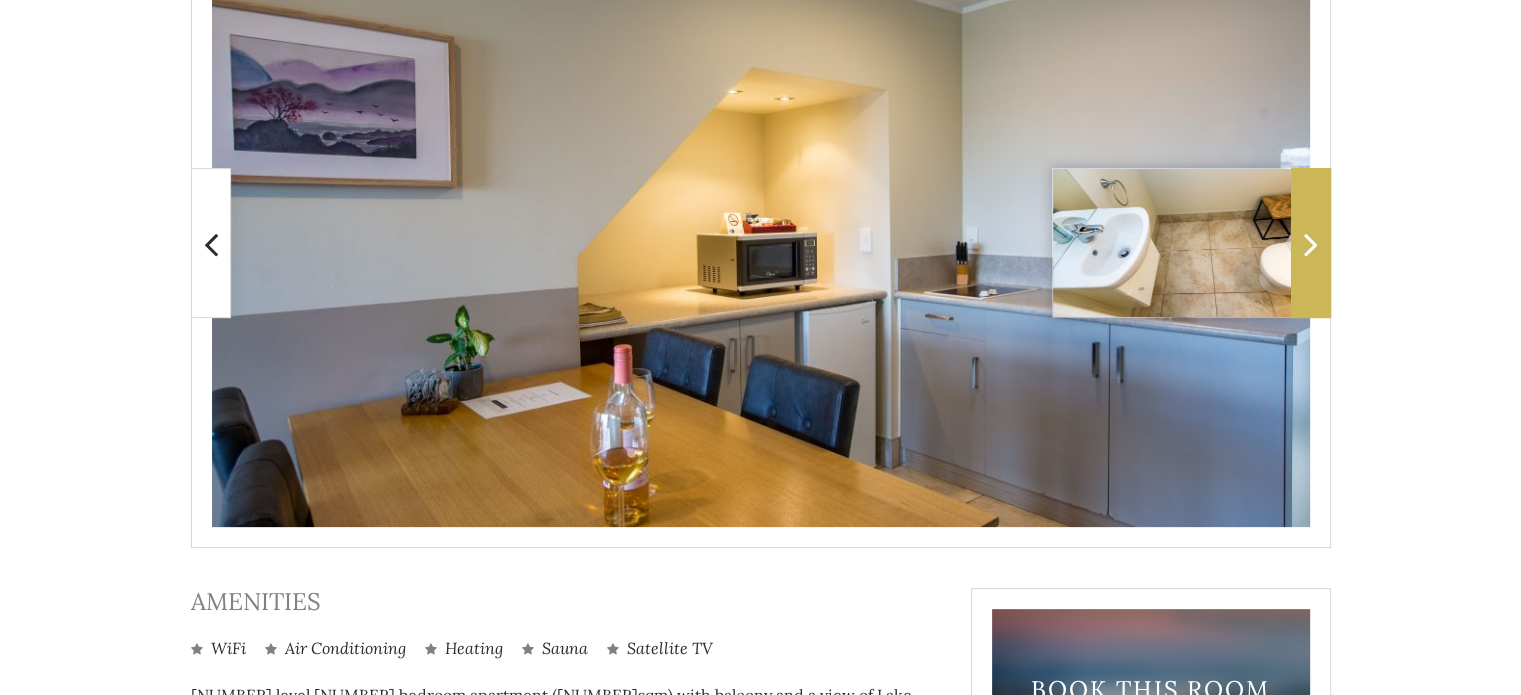 click at bounding box center [1311, 243] 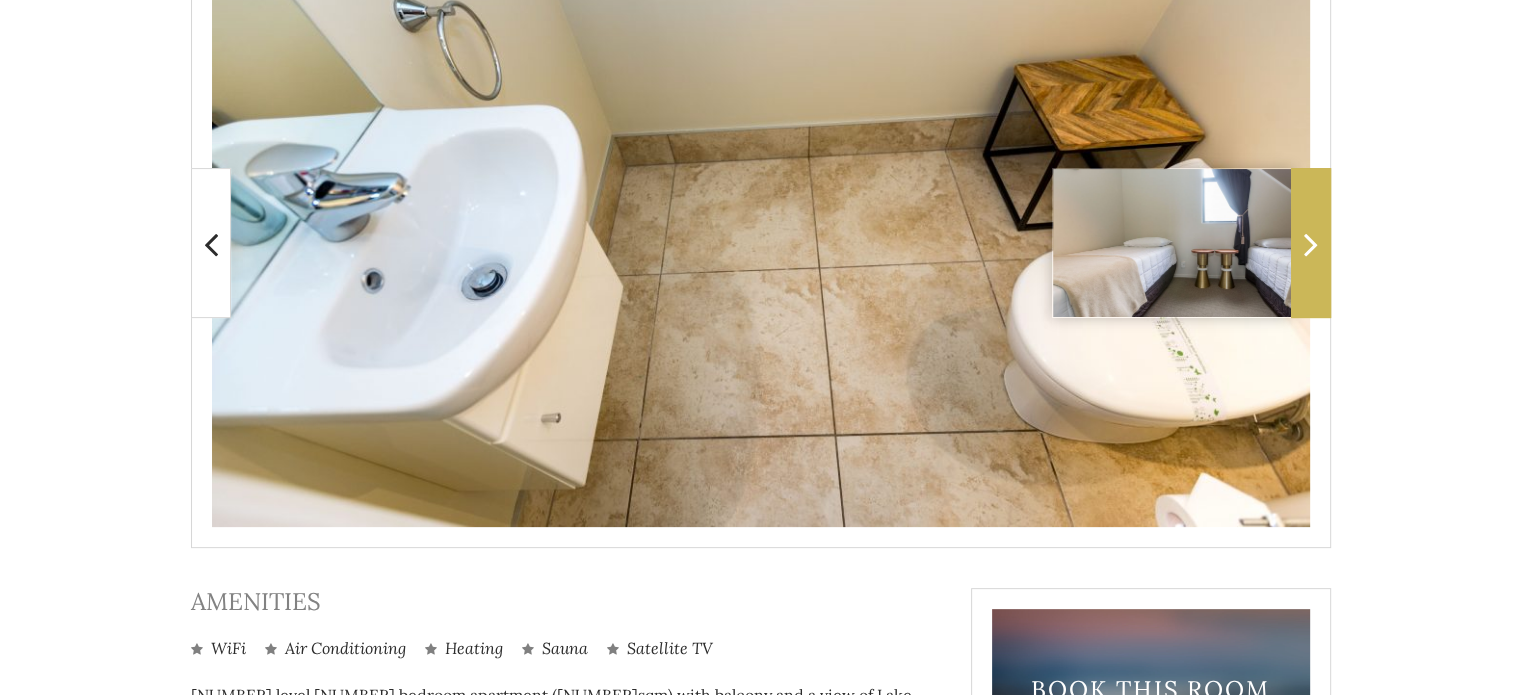 click at bounding box center [1311, 243] 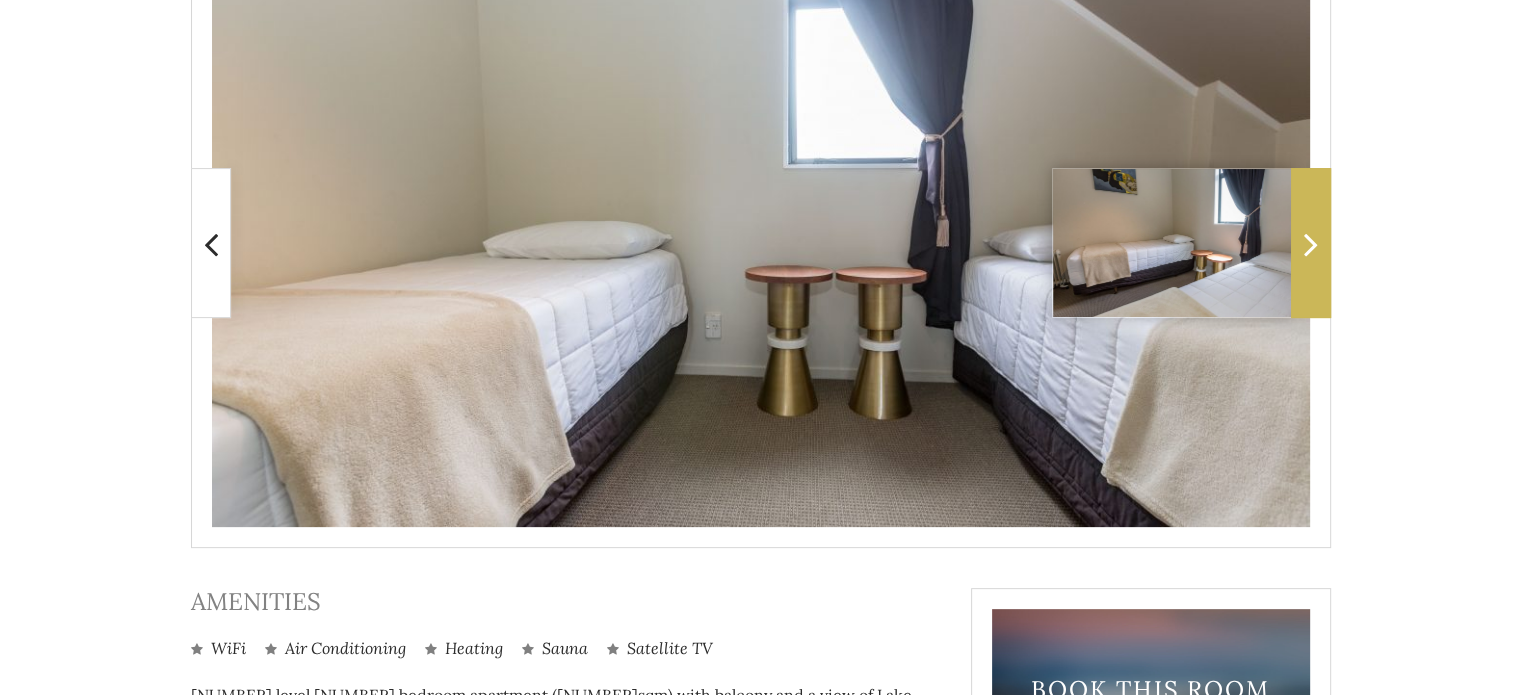 click at bounding box center (1311, 243) 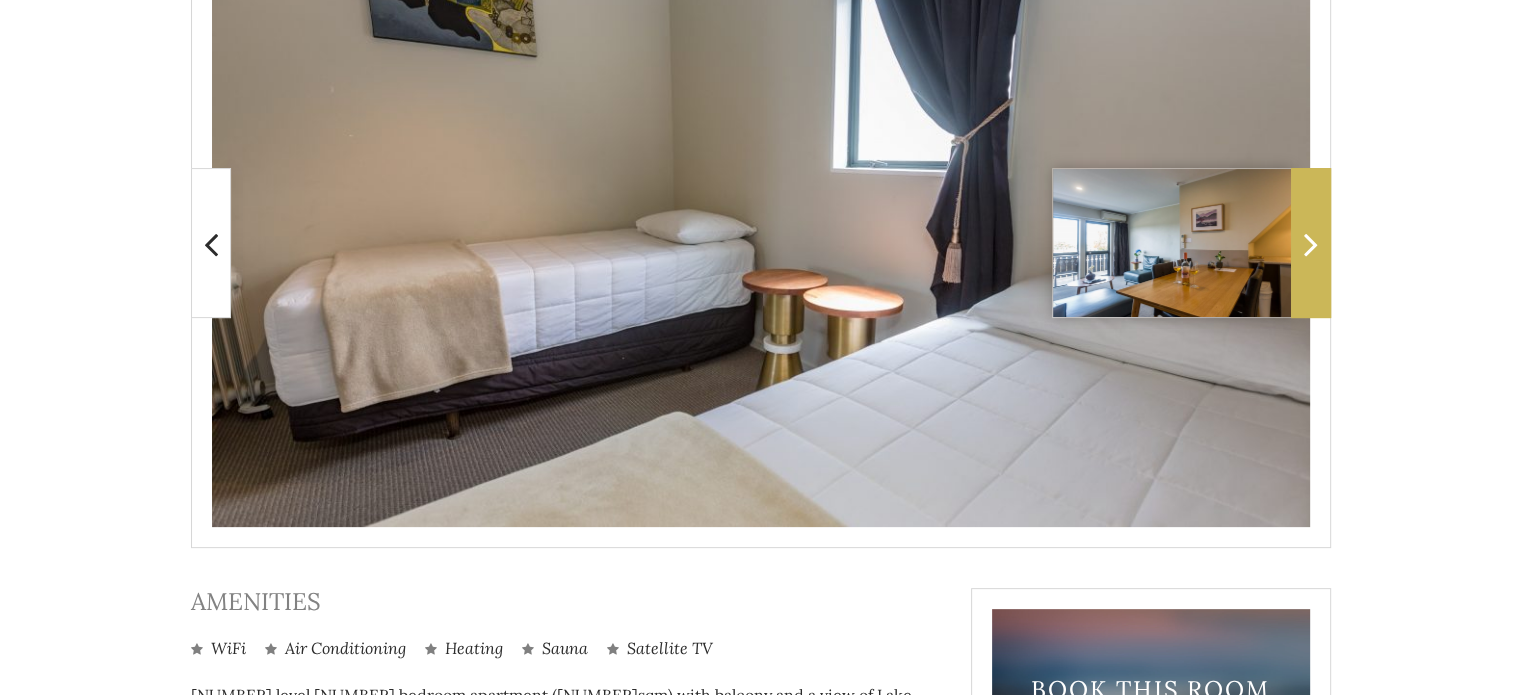 click at bounding box center (1311, 243) 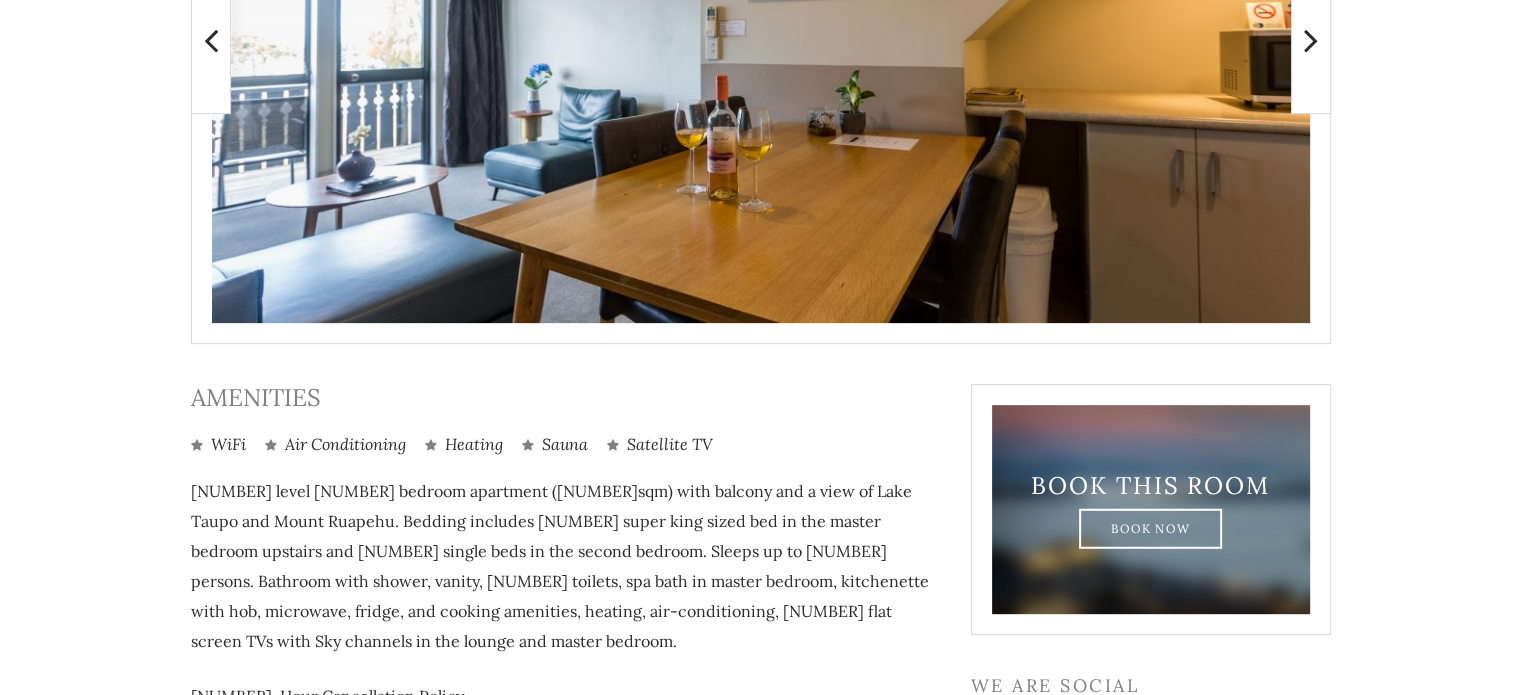 scroll, scrollTop: 492, scrollLeft: 0, axis: vertical 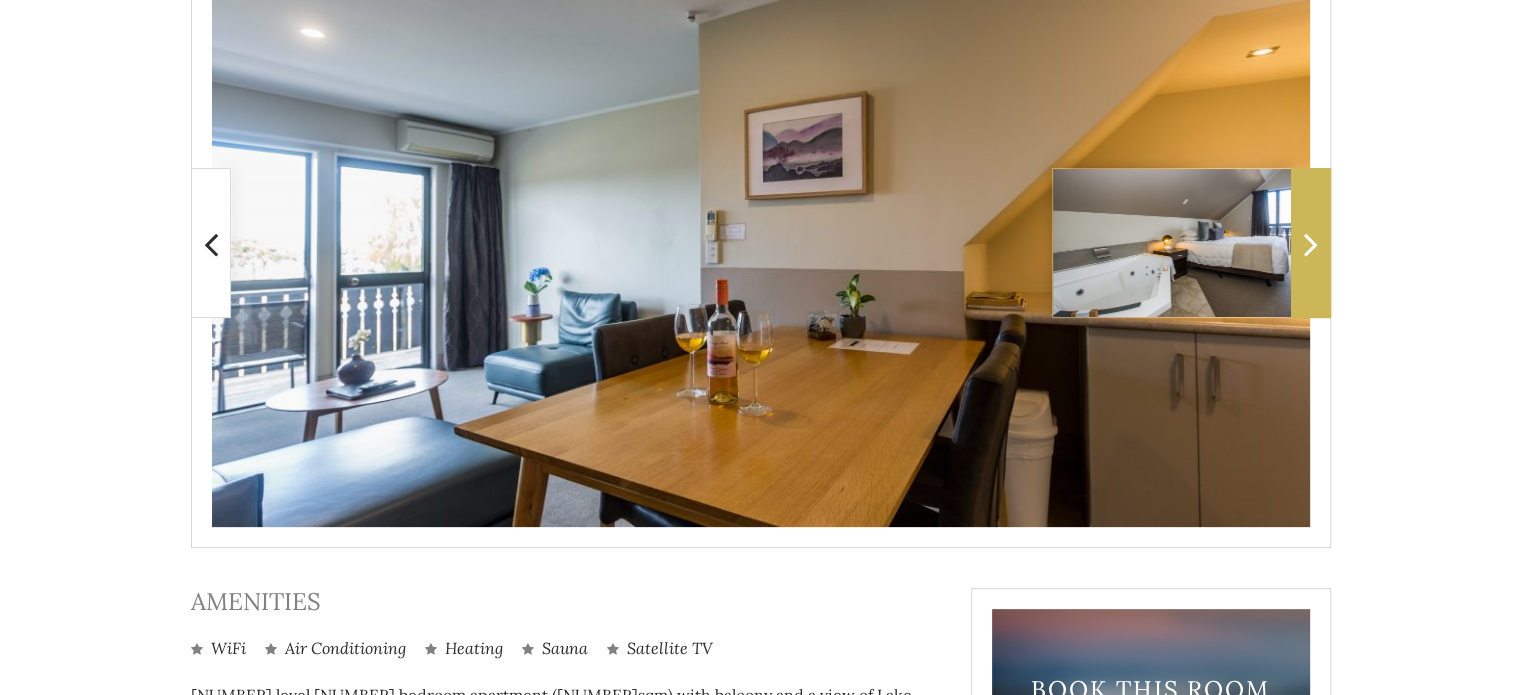 click at bounding box center [1311, 244] 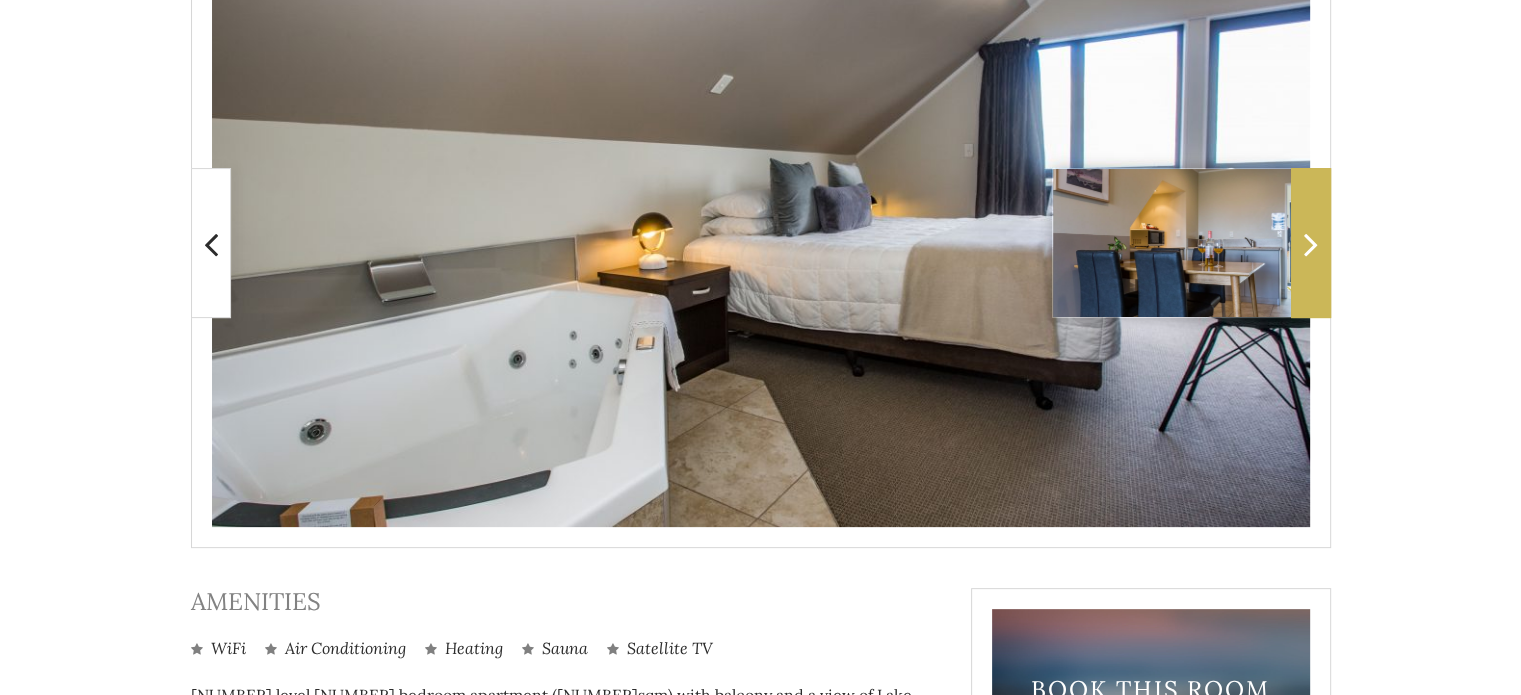 click at bounding box center (1311, 244) 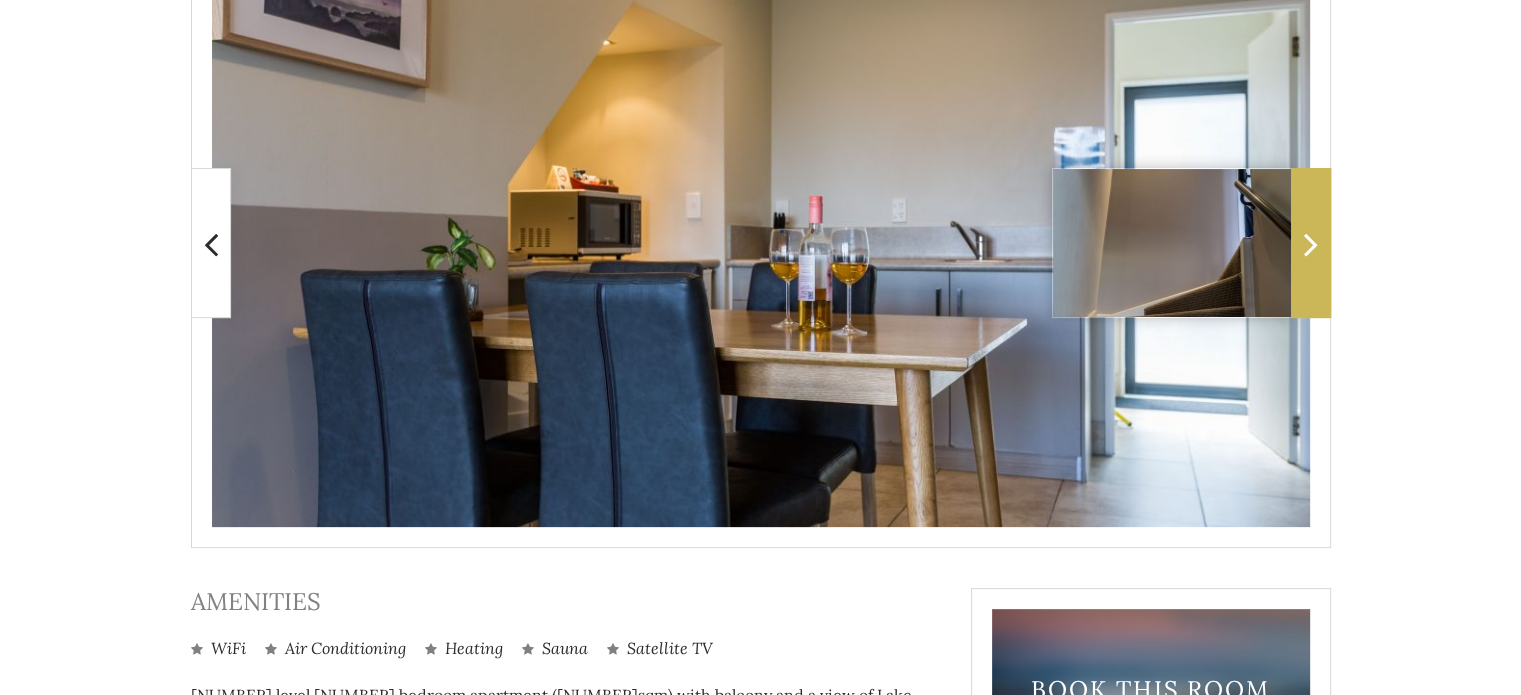 click at bounding box center [1311, 244] 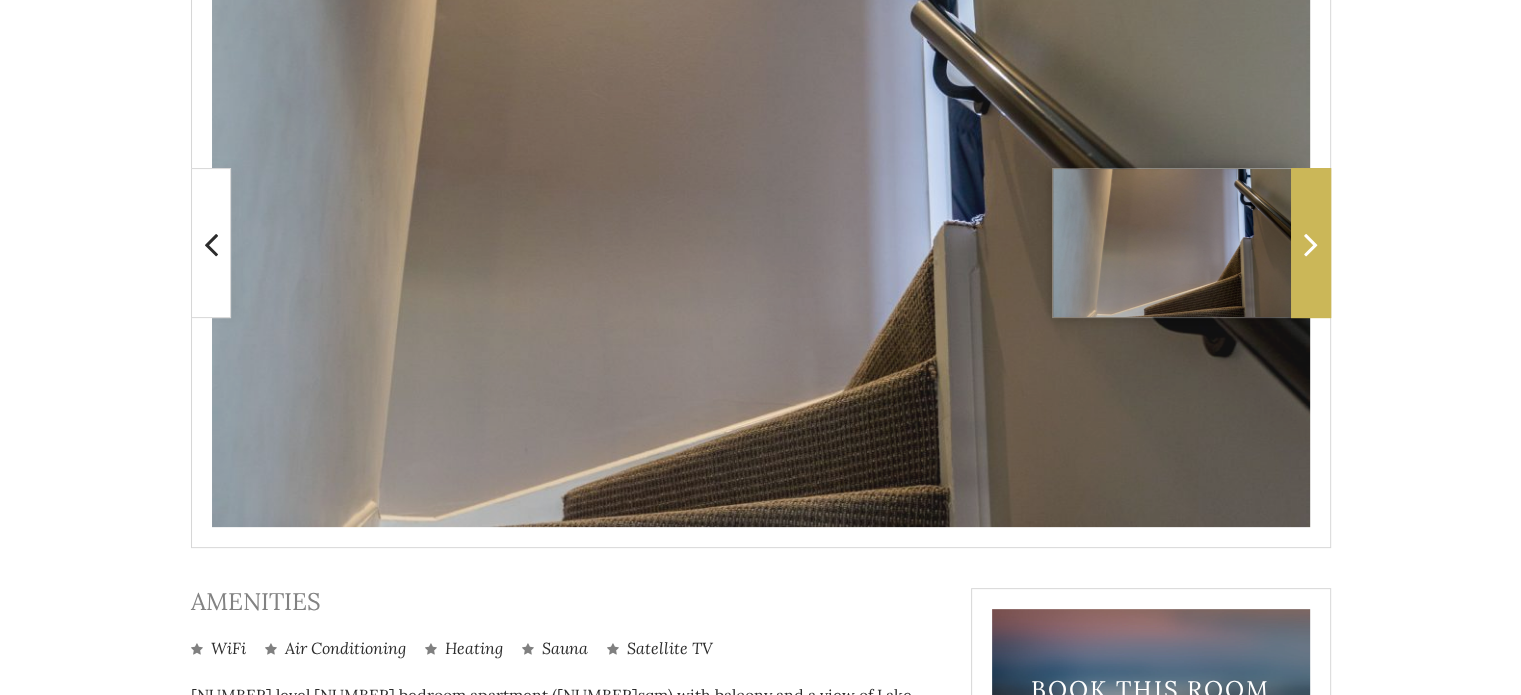 click at bounding box center (1311, 244) 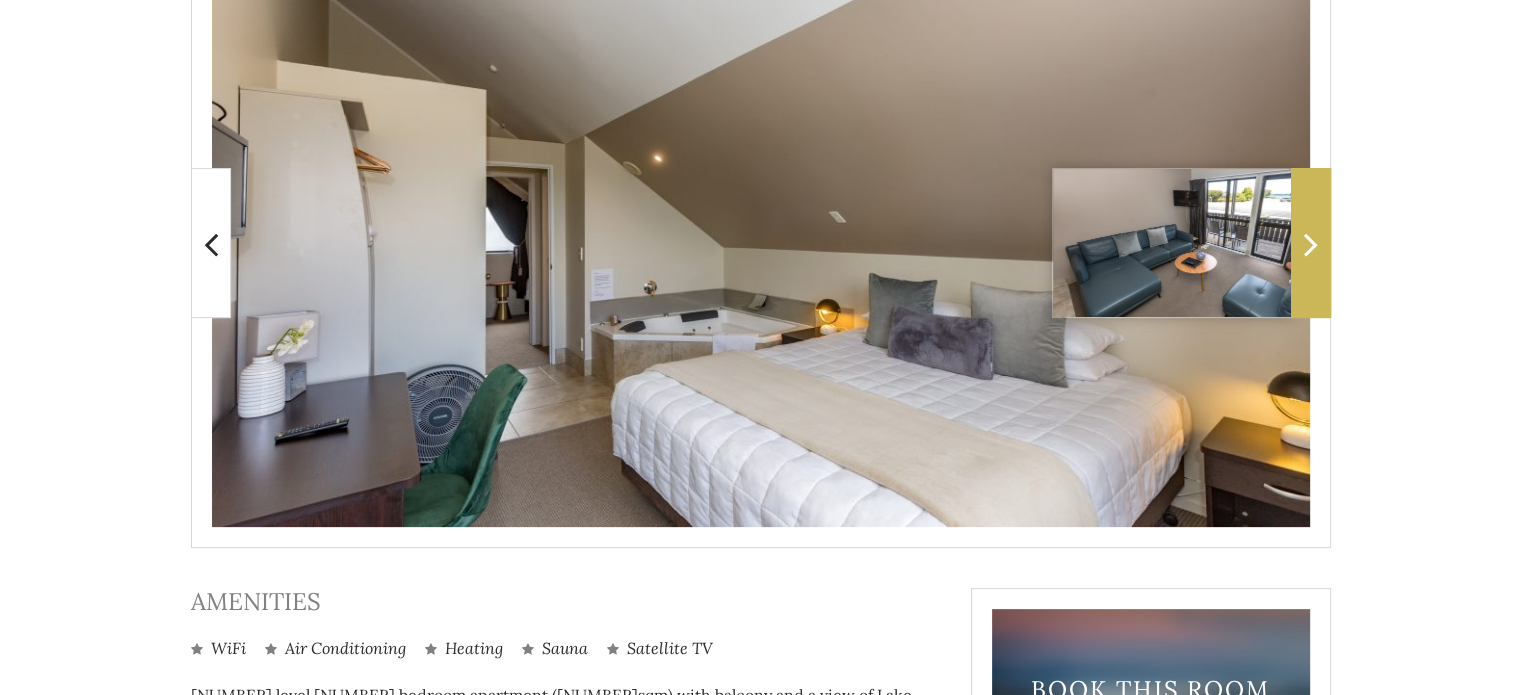 click at bounding box center (1311, 244) 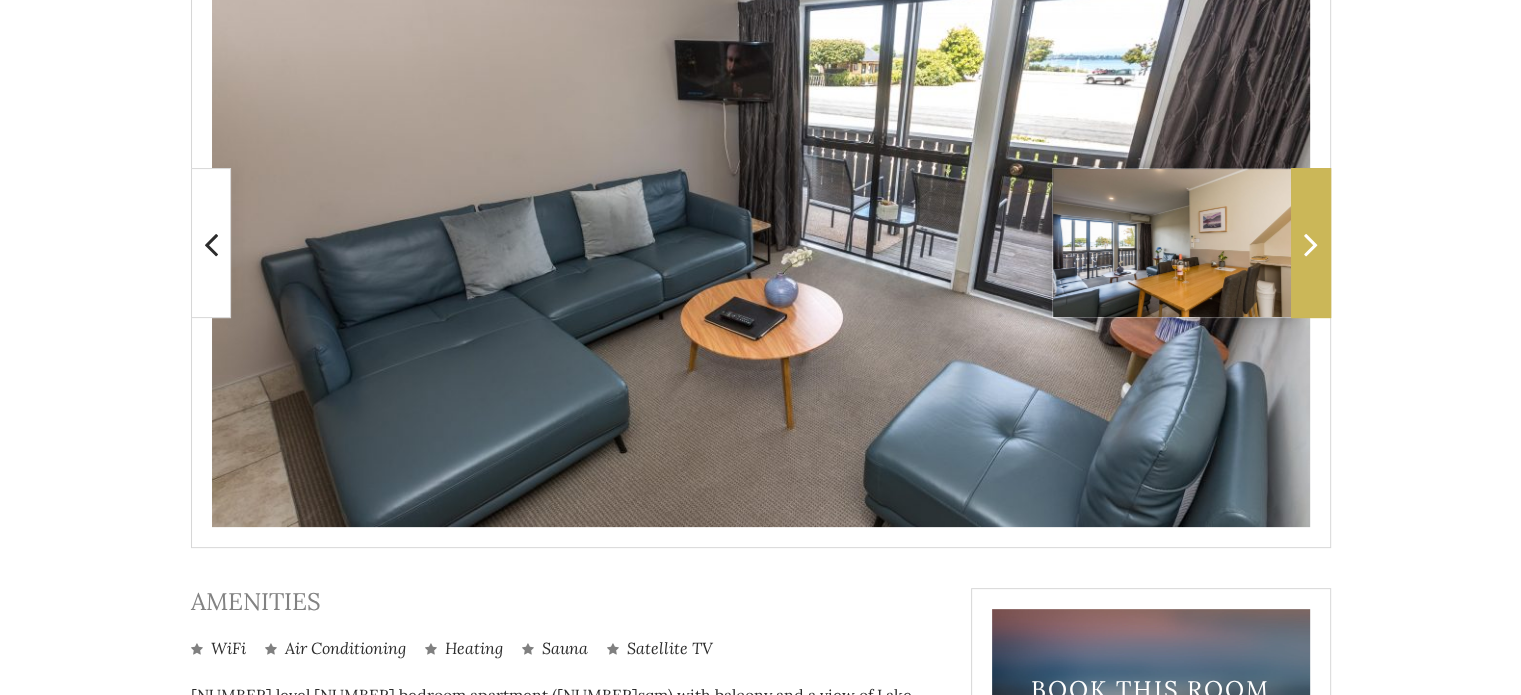 click at bounding box center (1311, 244) 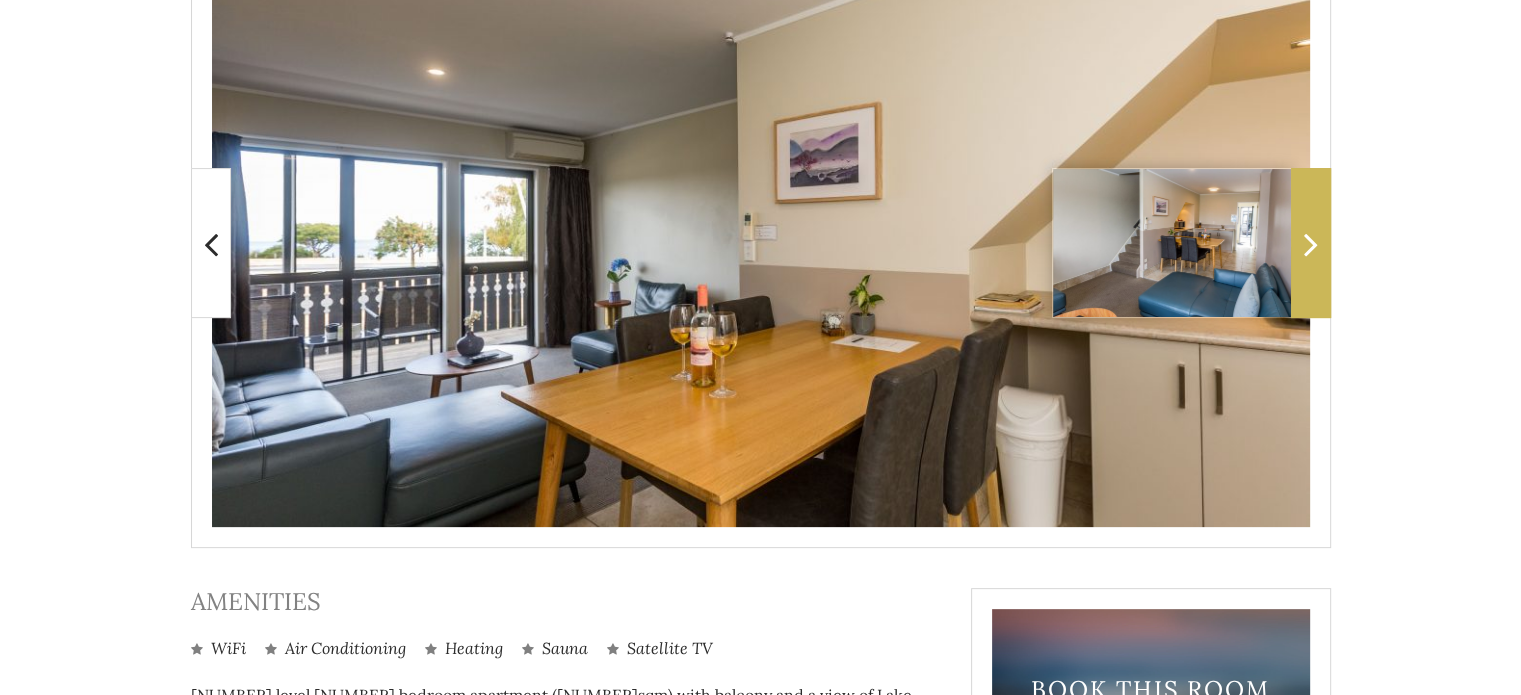 click at bounding box center (1311, 244) 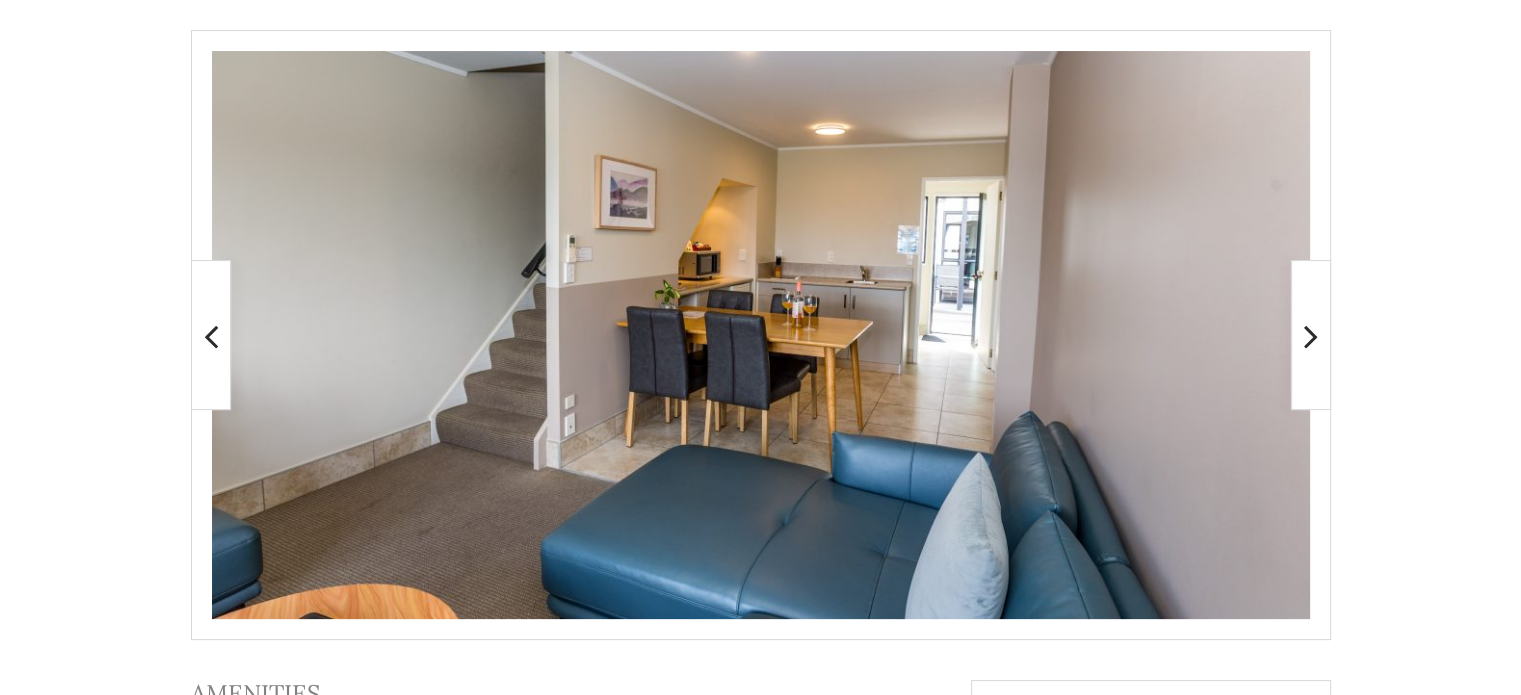 scroll, scrollTop: 892, scrollLeft: 0, axis: vertical 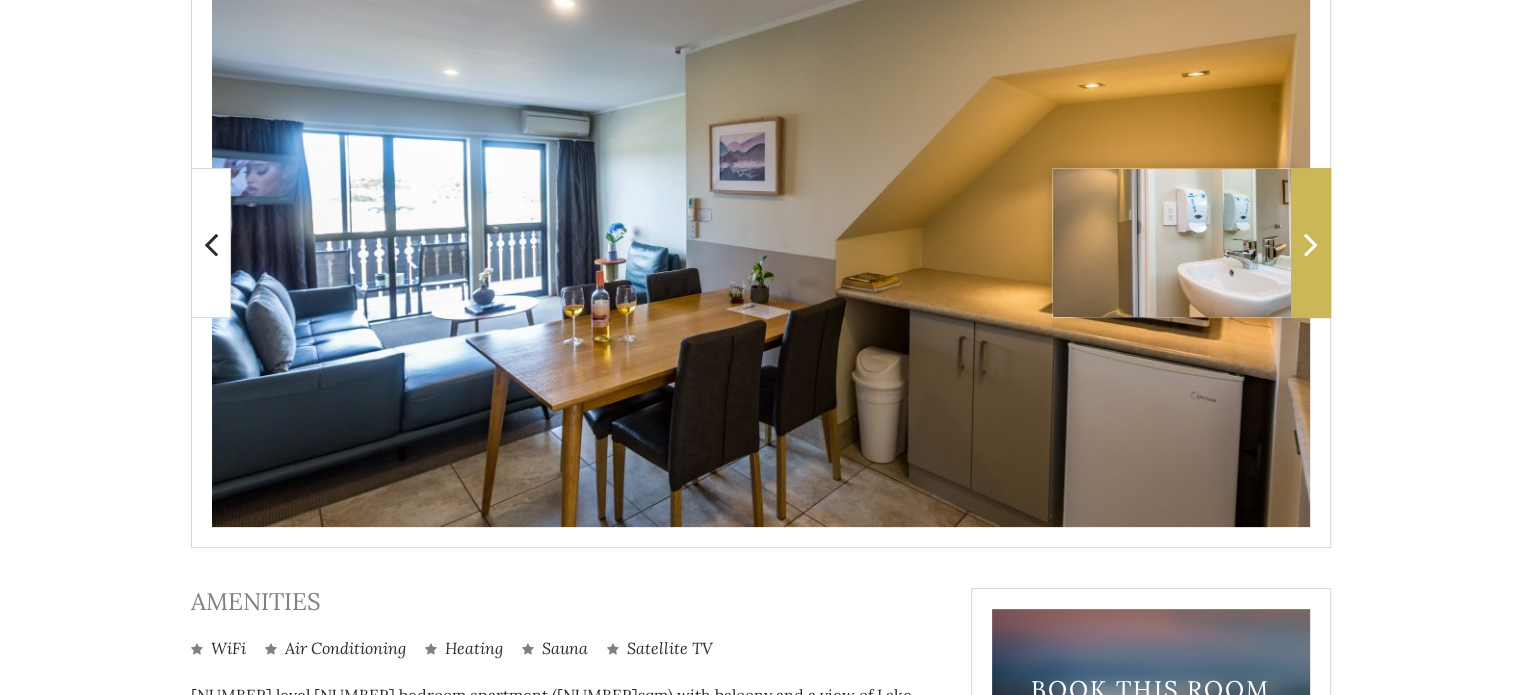 click at bounding box center [1311, 243] 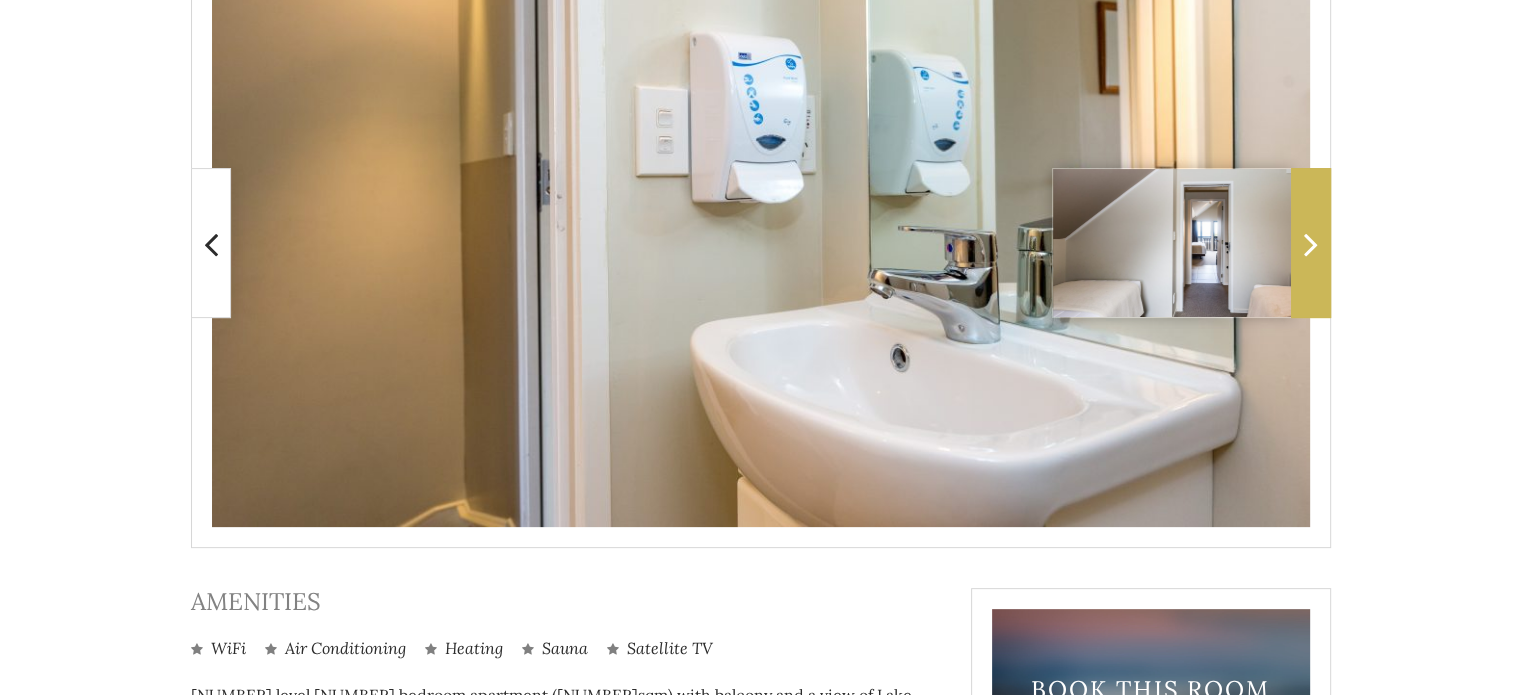 click at bounding box center (1311, 243) 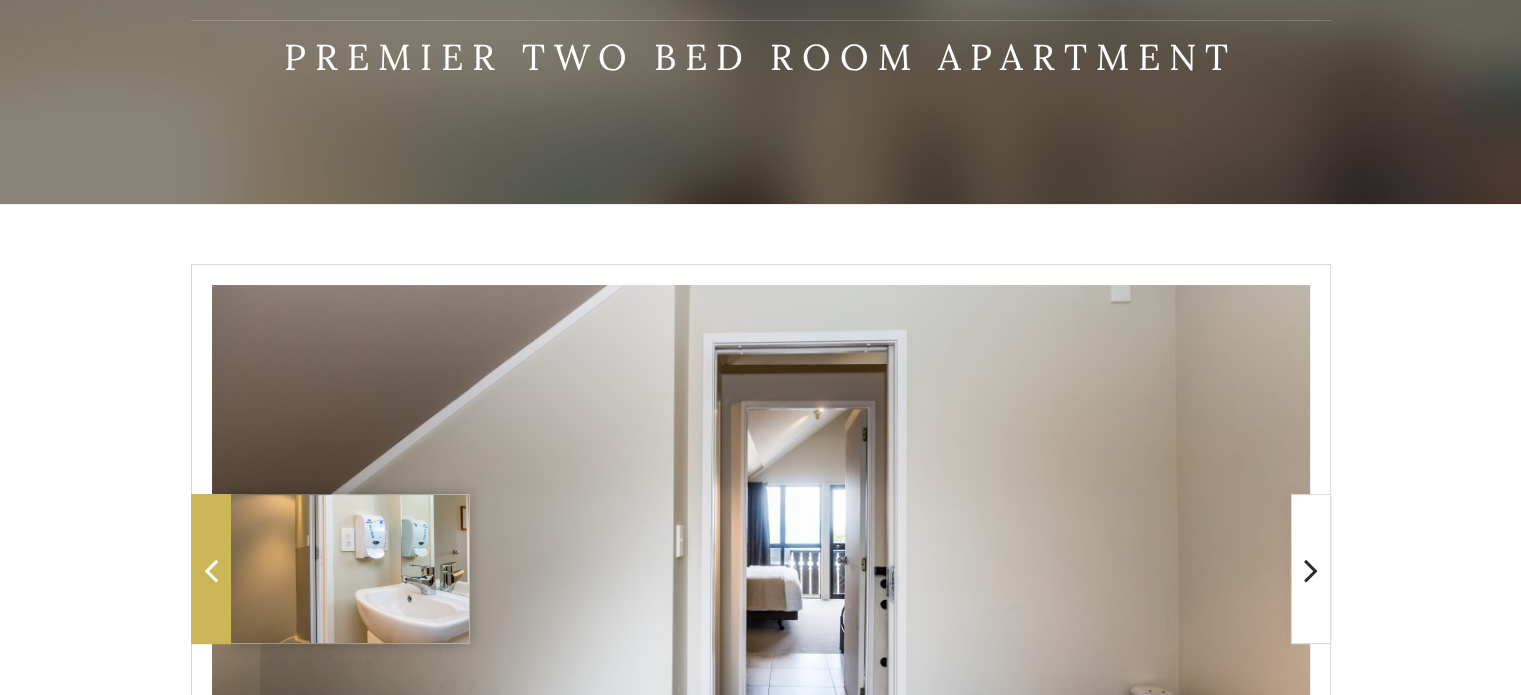 scroll, scrollTop: 0, scrollLeft: 0, axis: both 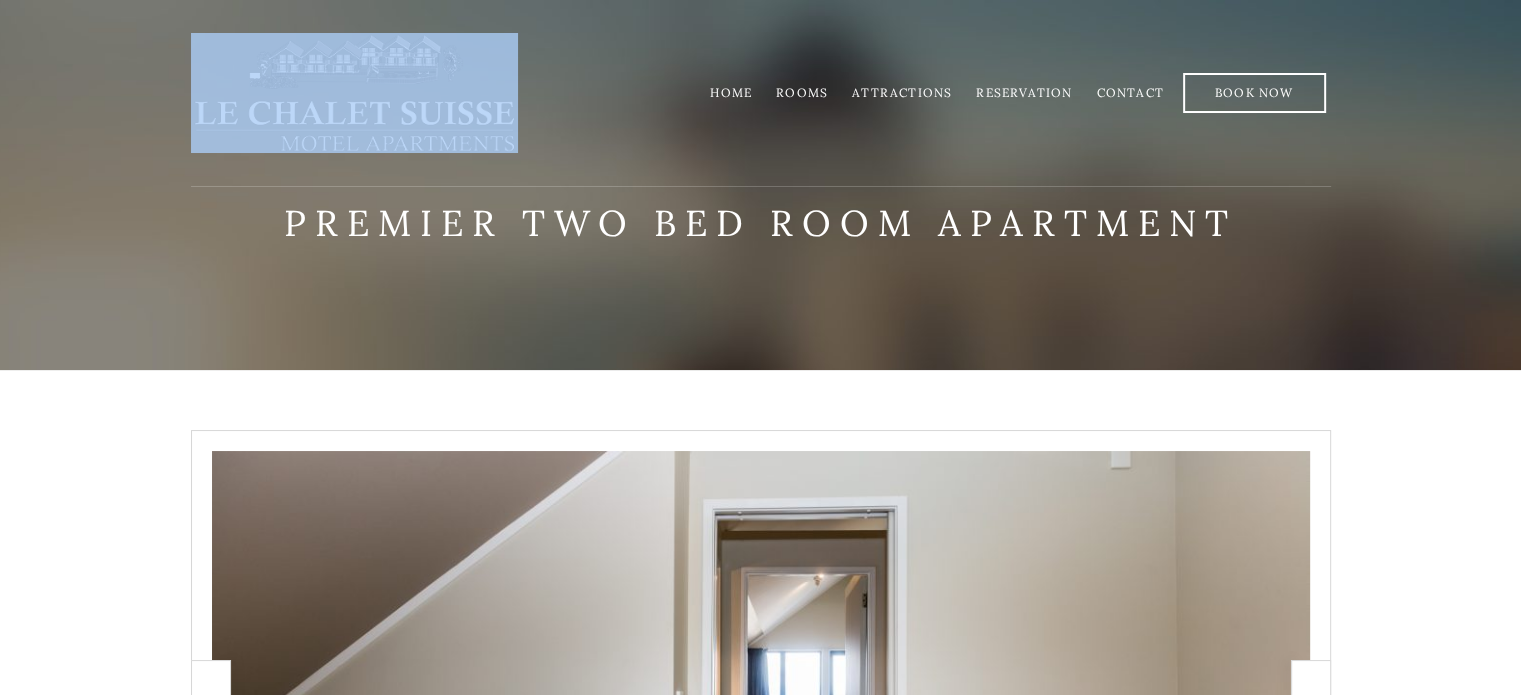 drag, startPoint x: 179, startPoint y: 104, endPoint x: 500, endPoint y: 137, distance: 322.6918 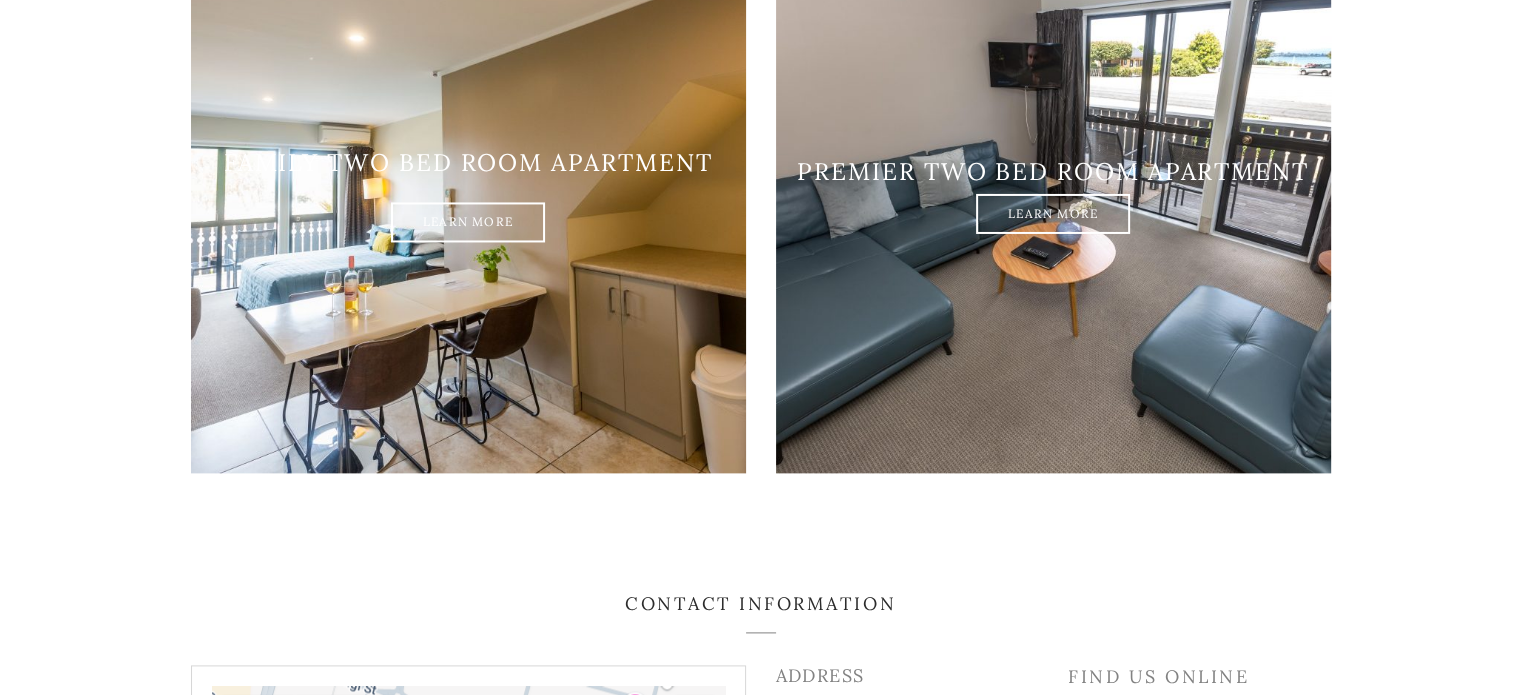 scroll, scrollTop: 2400, scrollLeft: 0, axis: vertical 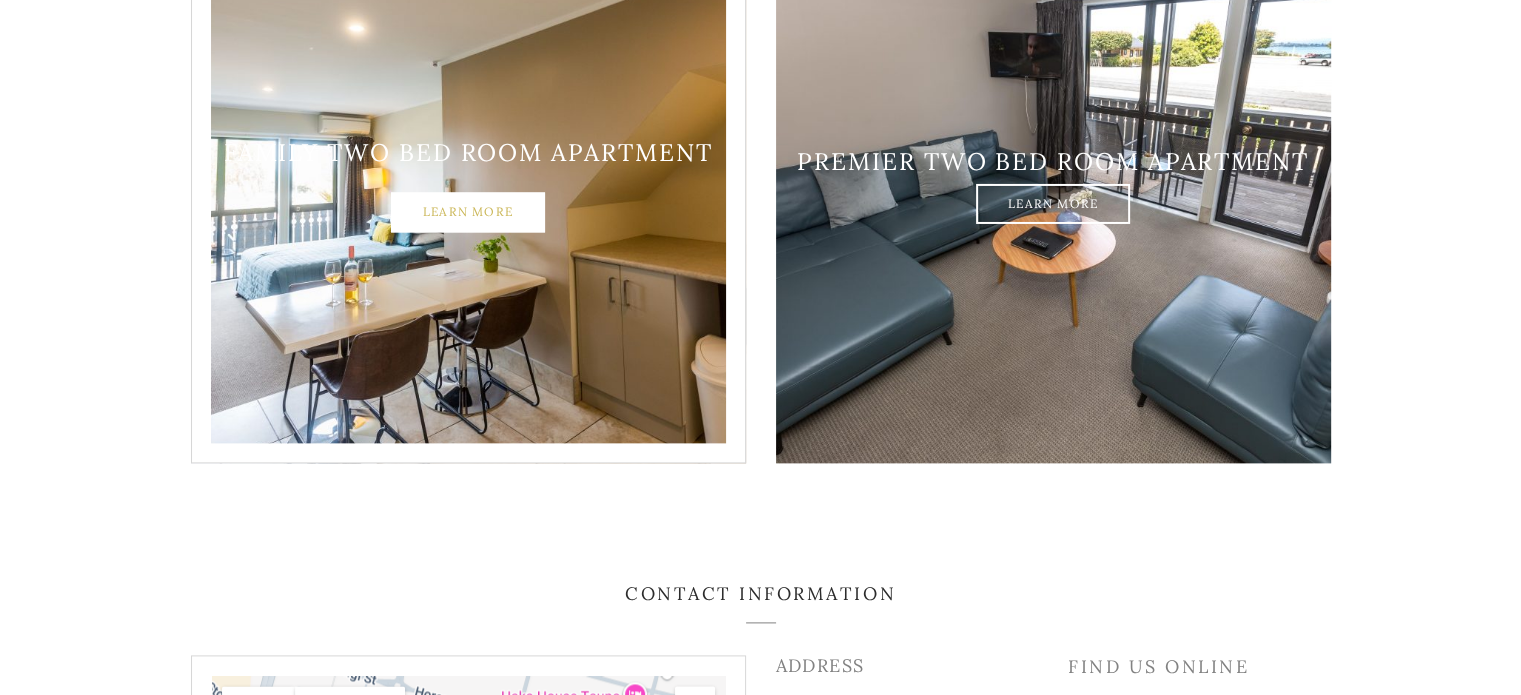 click on "Learn More" at bounding box center (468, 213) 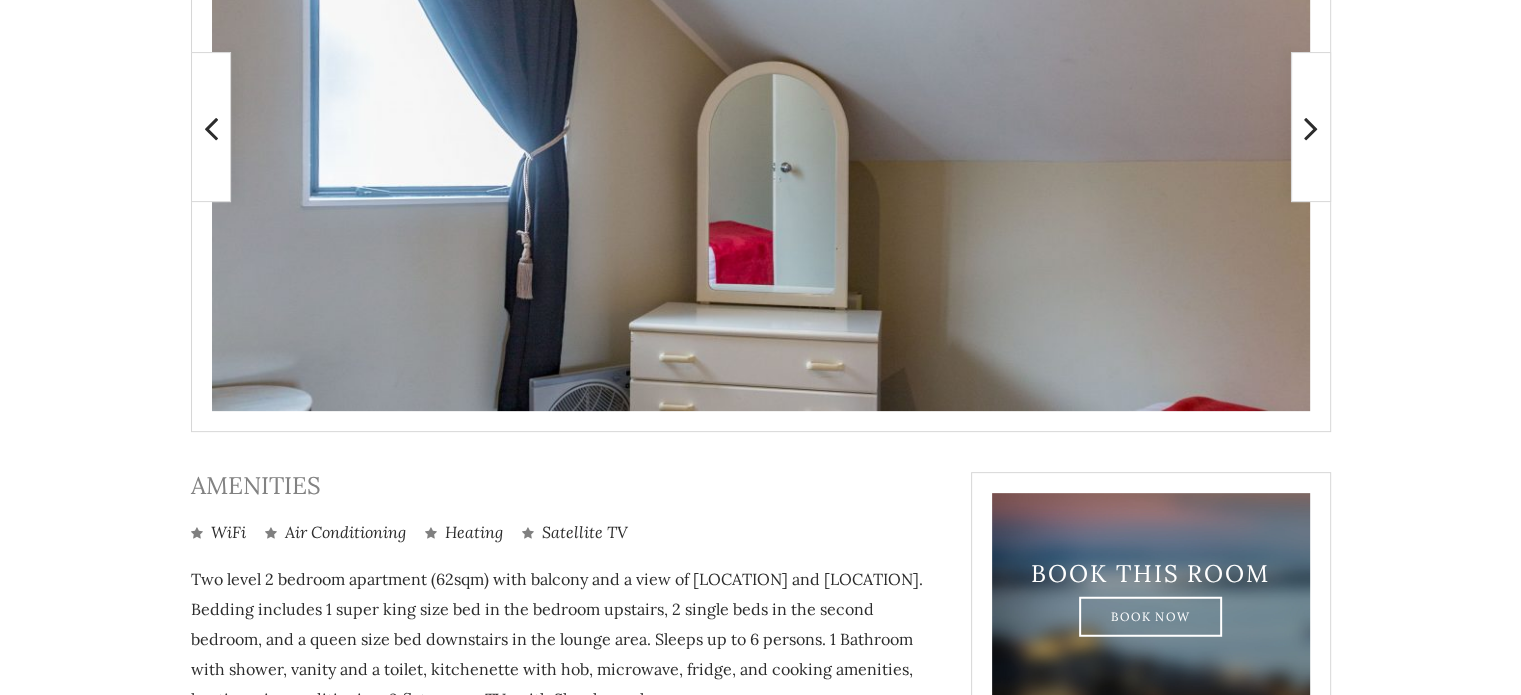 scroll, scrollTop: 492, scrollLeft: 0, axis: vertical 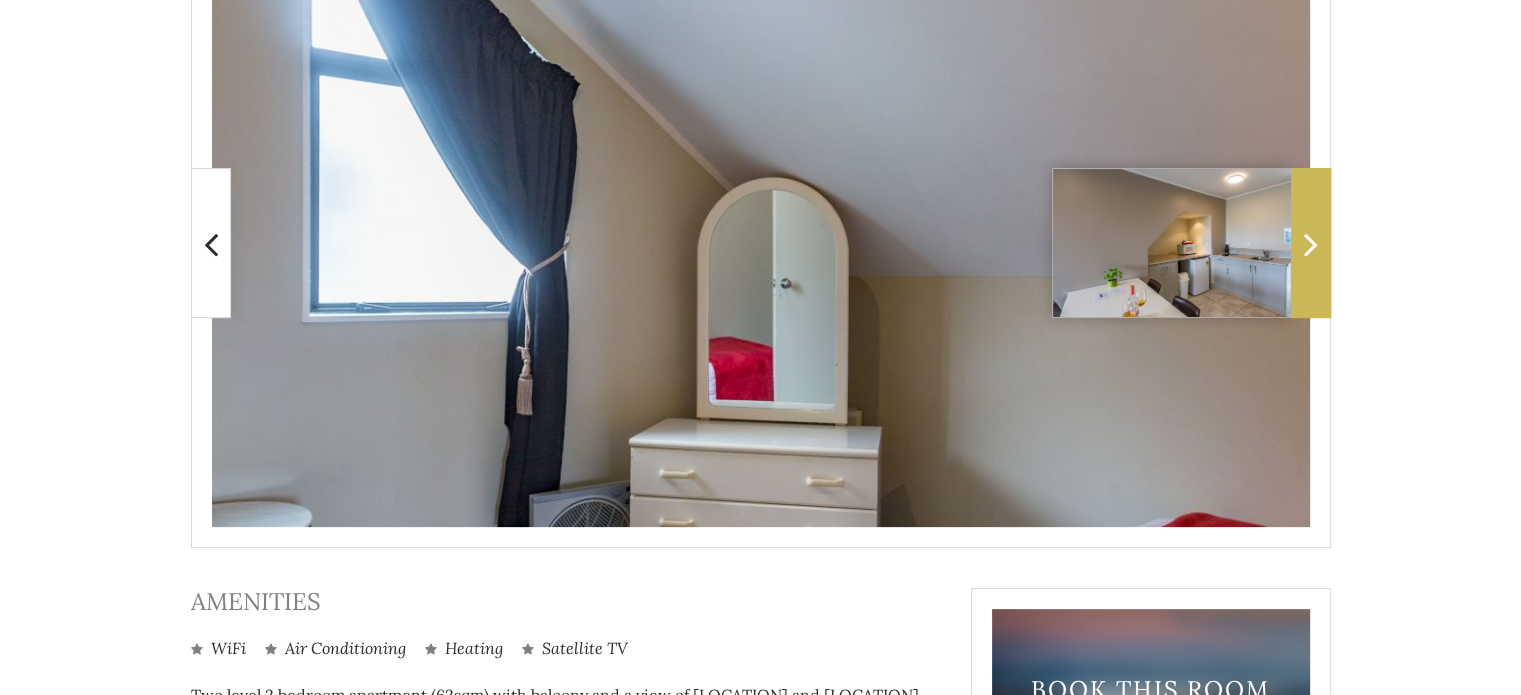 click at bounding box center (1311, 244) 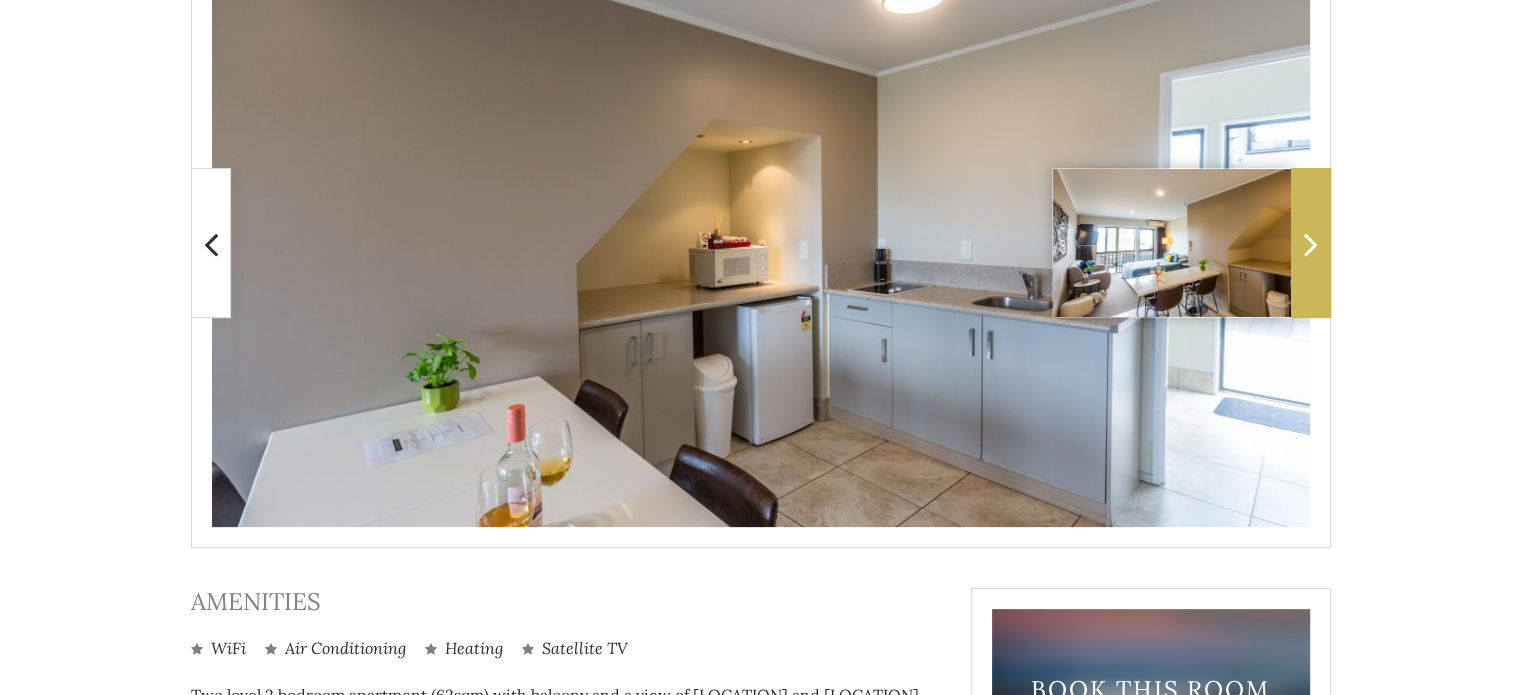 click at bounding box center [1311, 244] 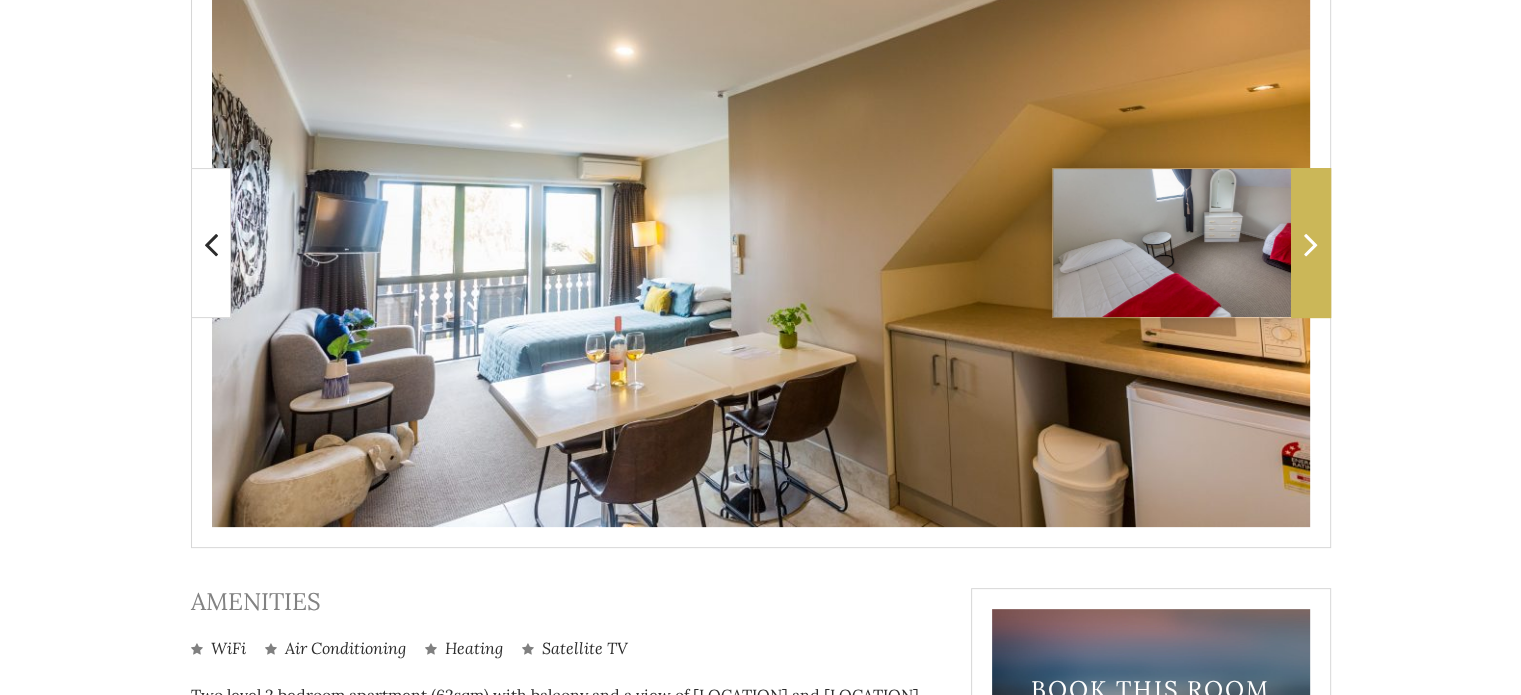 click at bounding box center [1311, 244] 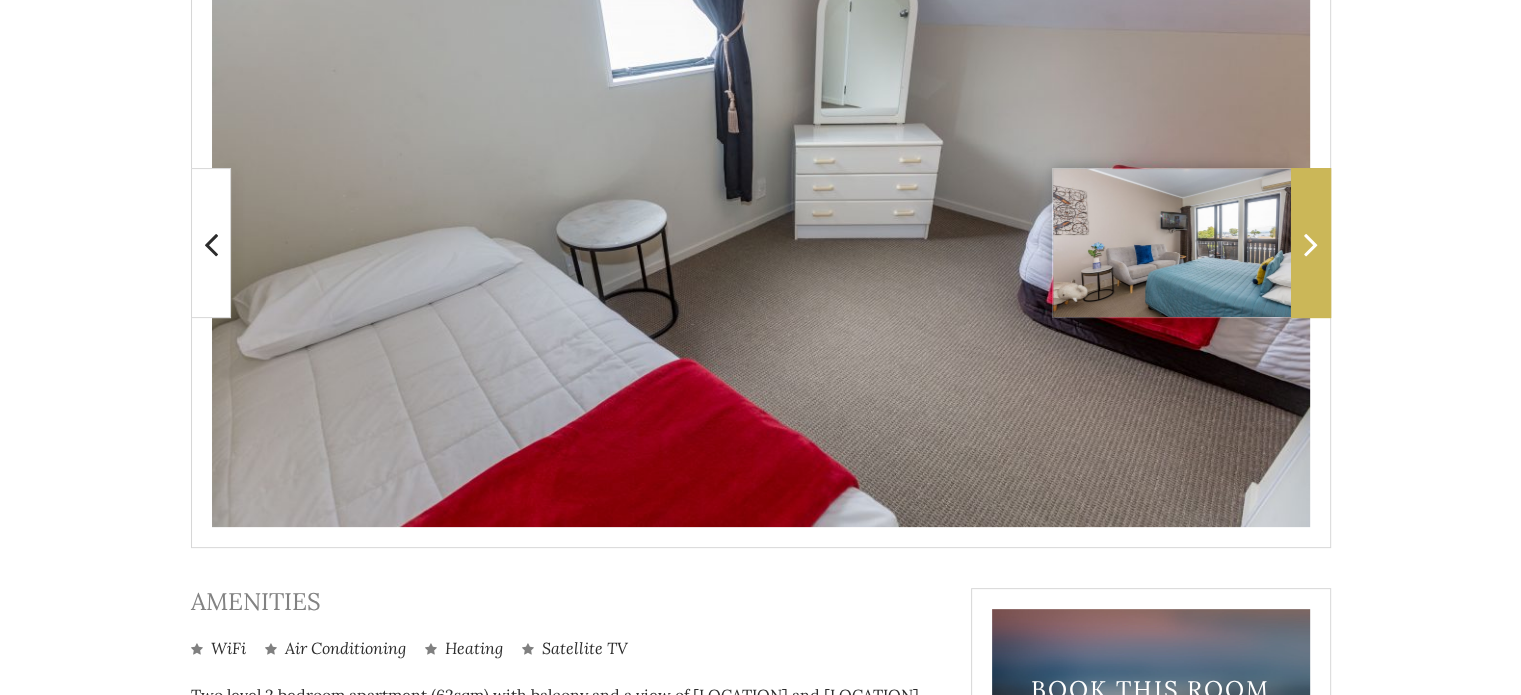 click at bounding box center (1311, 244) 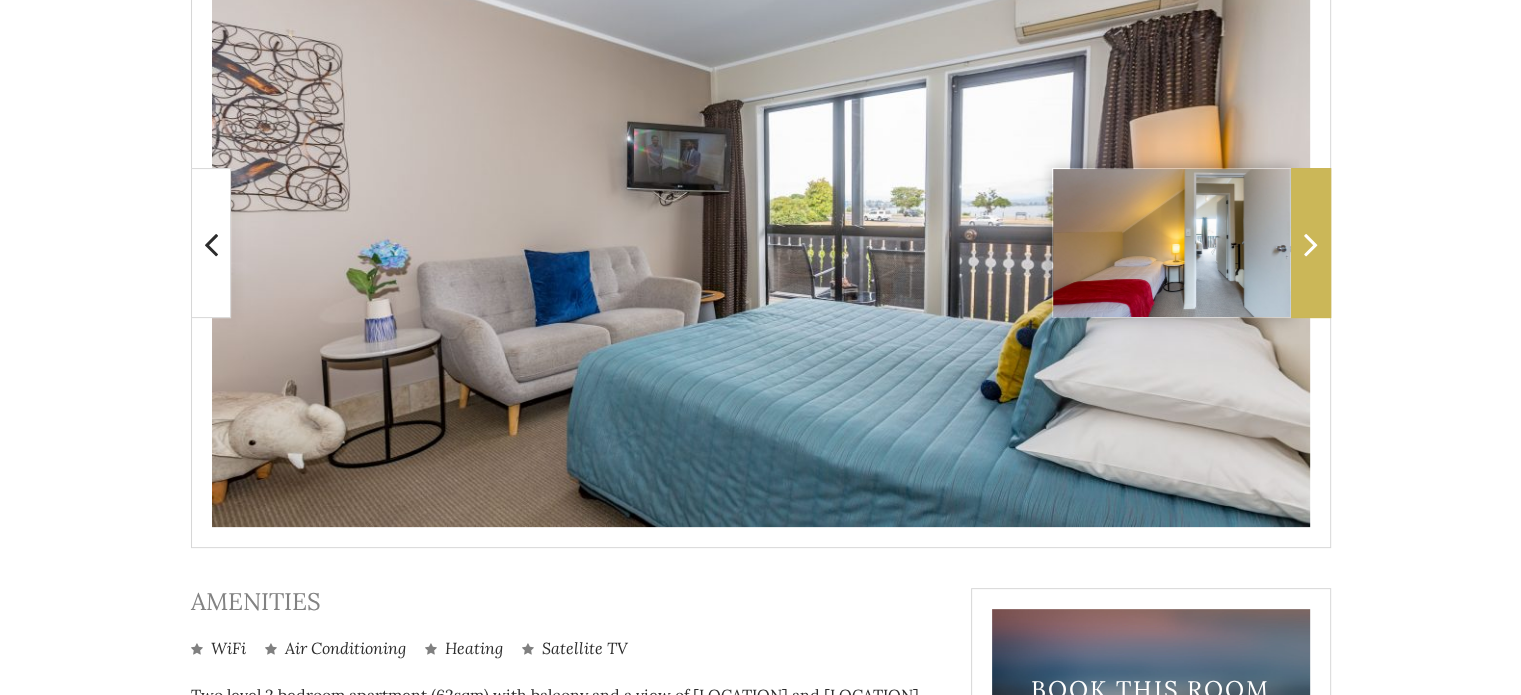click at bounding box center [1311, 244] 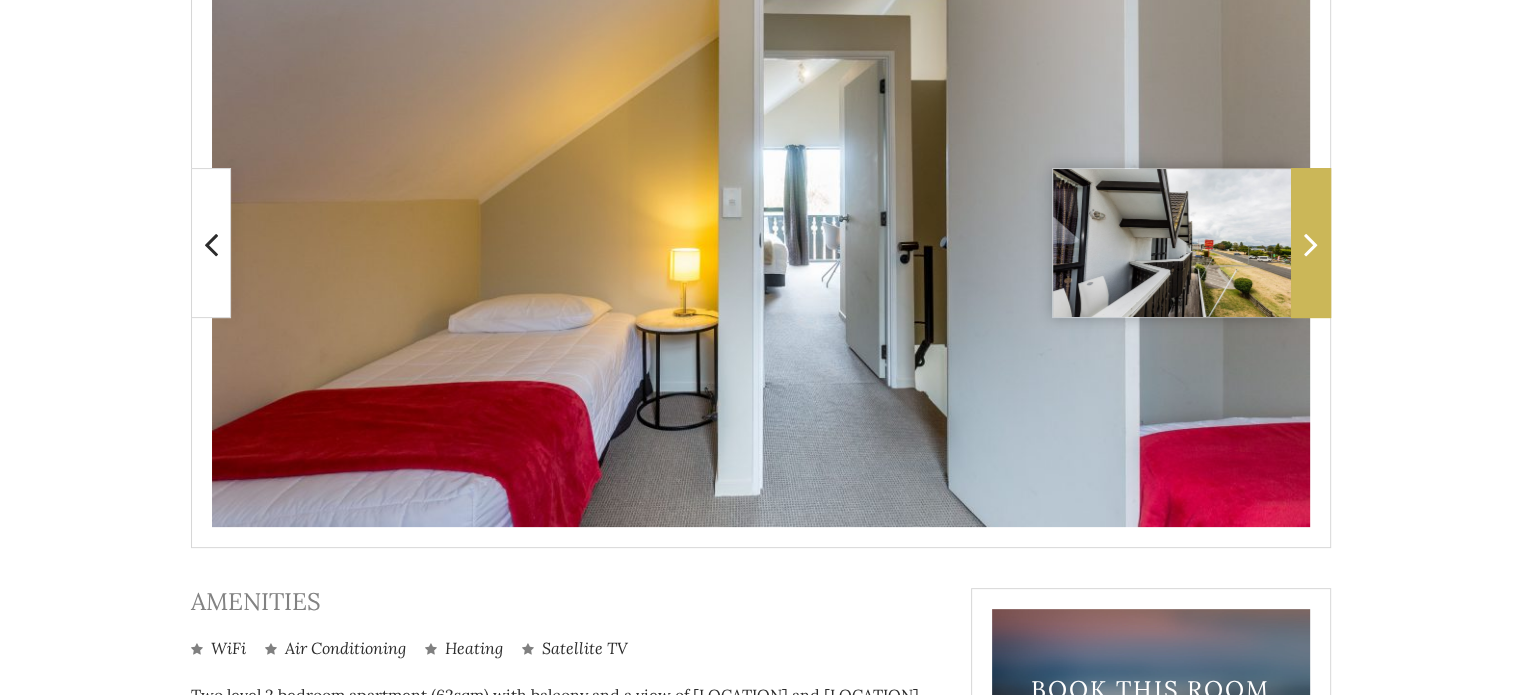 click at bounding box center (1311, 244) 